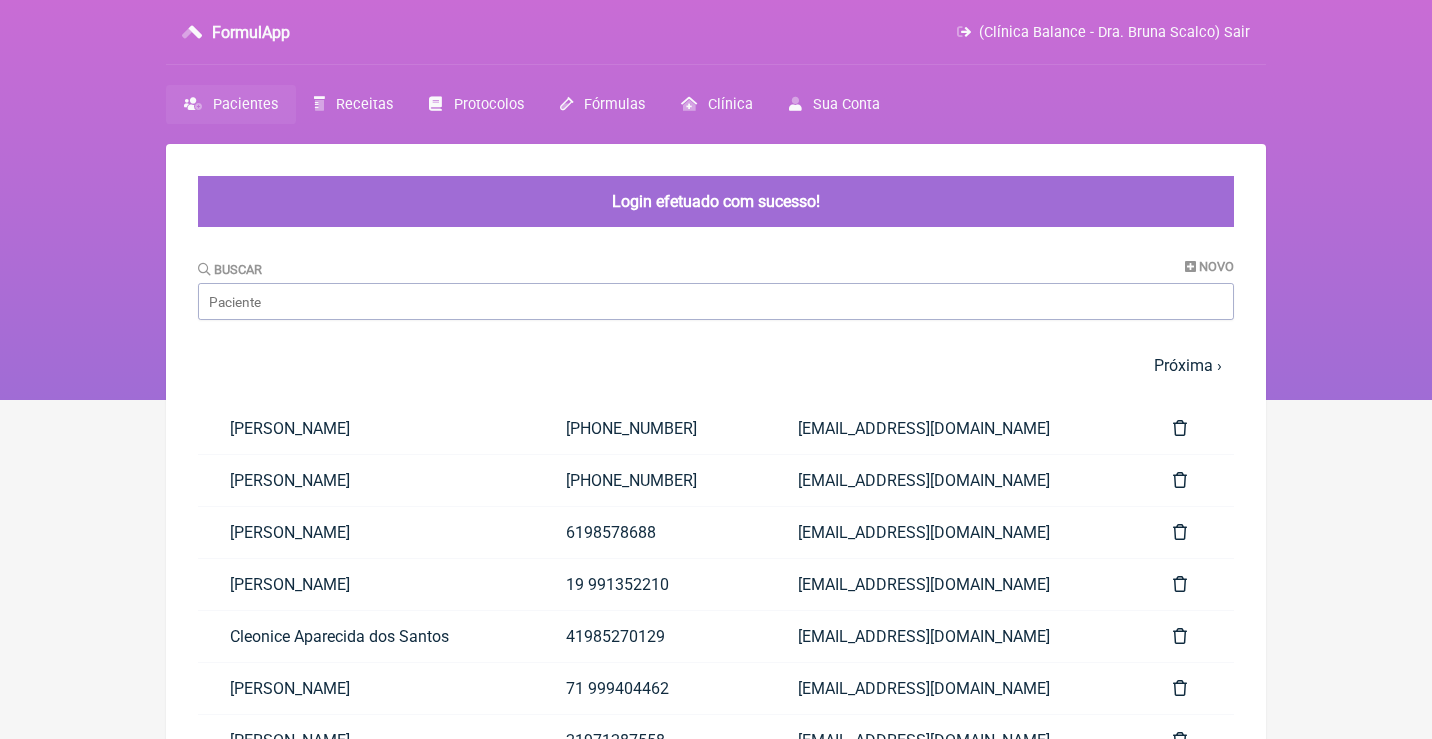 scroll, scrollTop: 0, scrollLeft: 0, axis: both 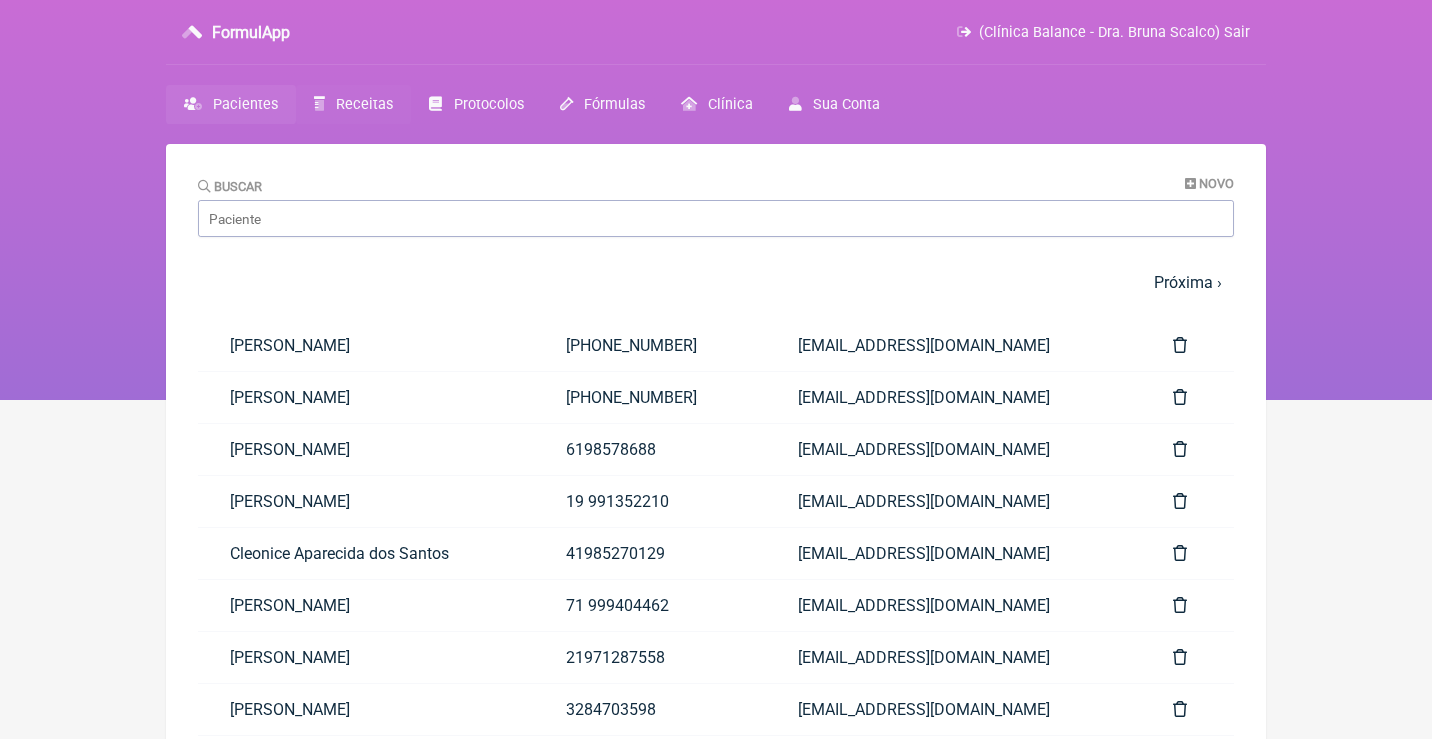 click on "Receitas" at bounding box center (364, 104) 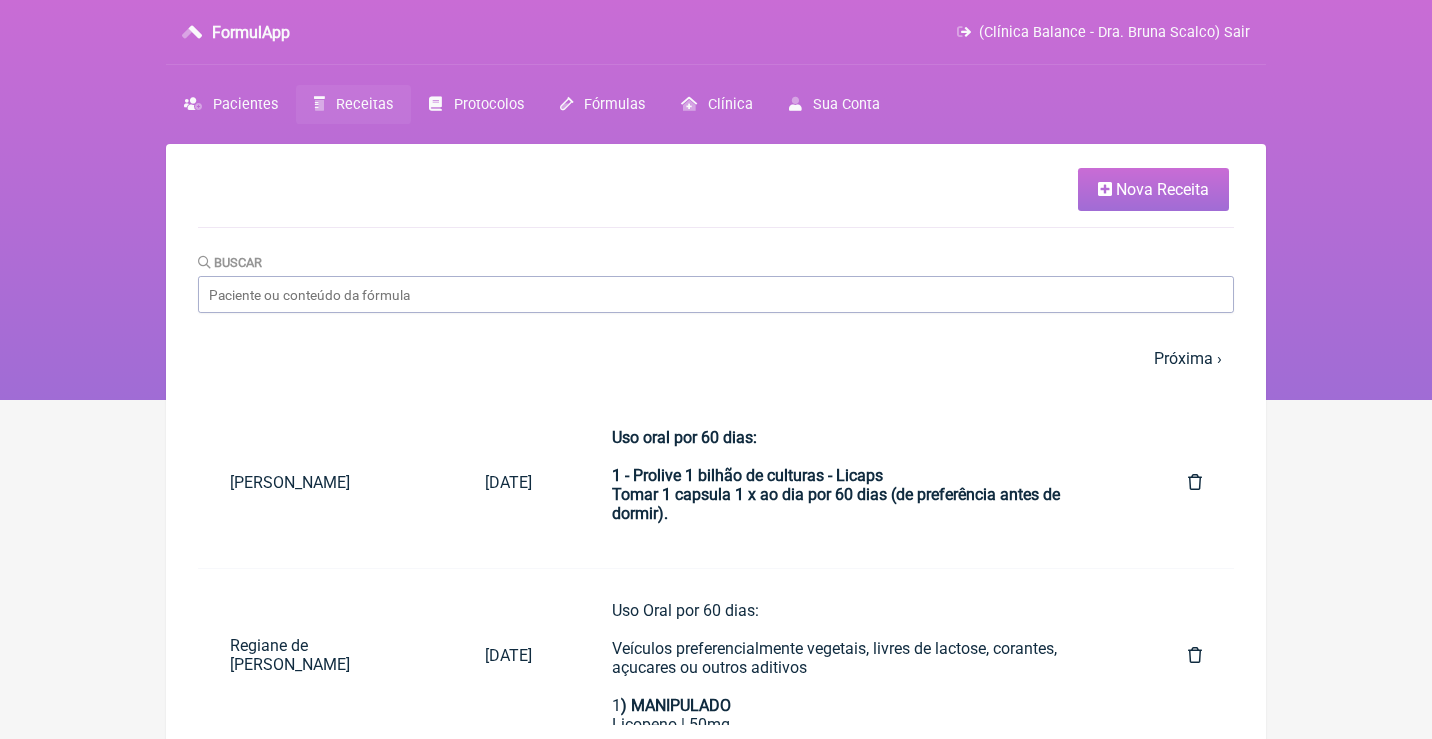 scroll, scrollTop: 95, scrollLeft: 0, axis: vertical 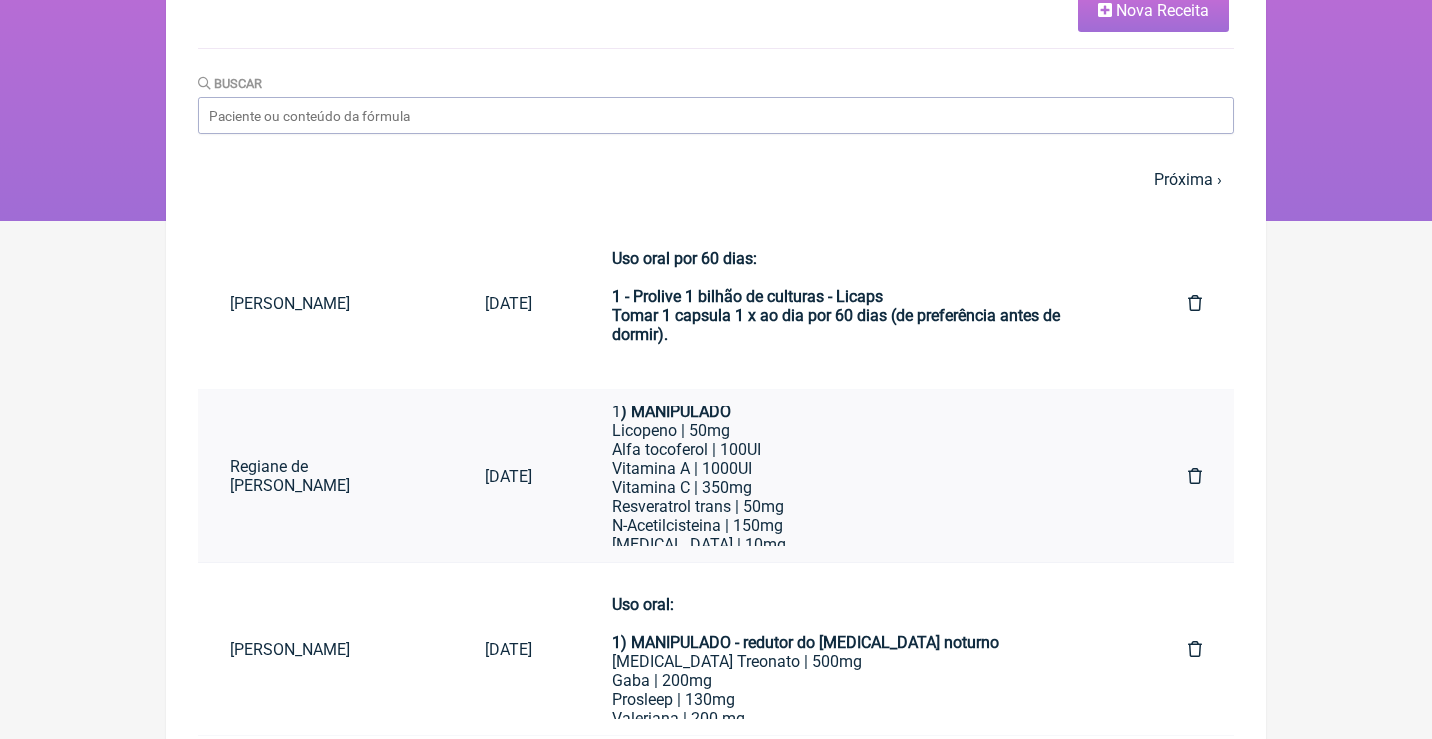 click on "1 ) MANIPULADO Licopeno | 50mg Alfa tocoferol | 100UI Vitamina A | 1000UI Vitamina C | 350mg Resveratrol trans | 50mg N-Acetilcisteina | 150mg Policosanol | 10mg Red Yast Rice 100mg Metilcobalamina 100mcg Posologia: qsp 1 Sachê -  Tomar 1 dose antes do almoço e jantar diluída em água. 2)   Vitamina D3 5.000UI - cápsulas gelatinosas Posologia:  Tomar 1 cp diariamente (aguardar 20 dias sem reposição antes de iniciar) 3) MANIPULADO" at bounding box center (860, 563) 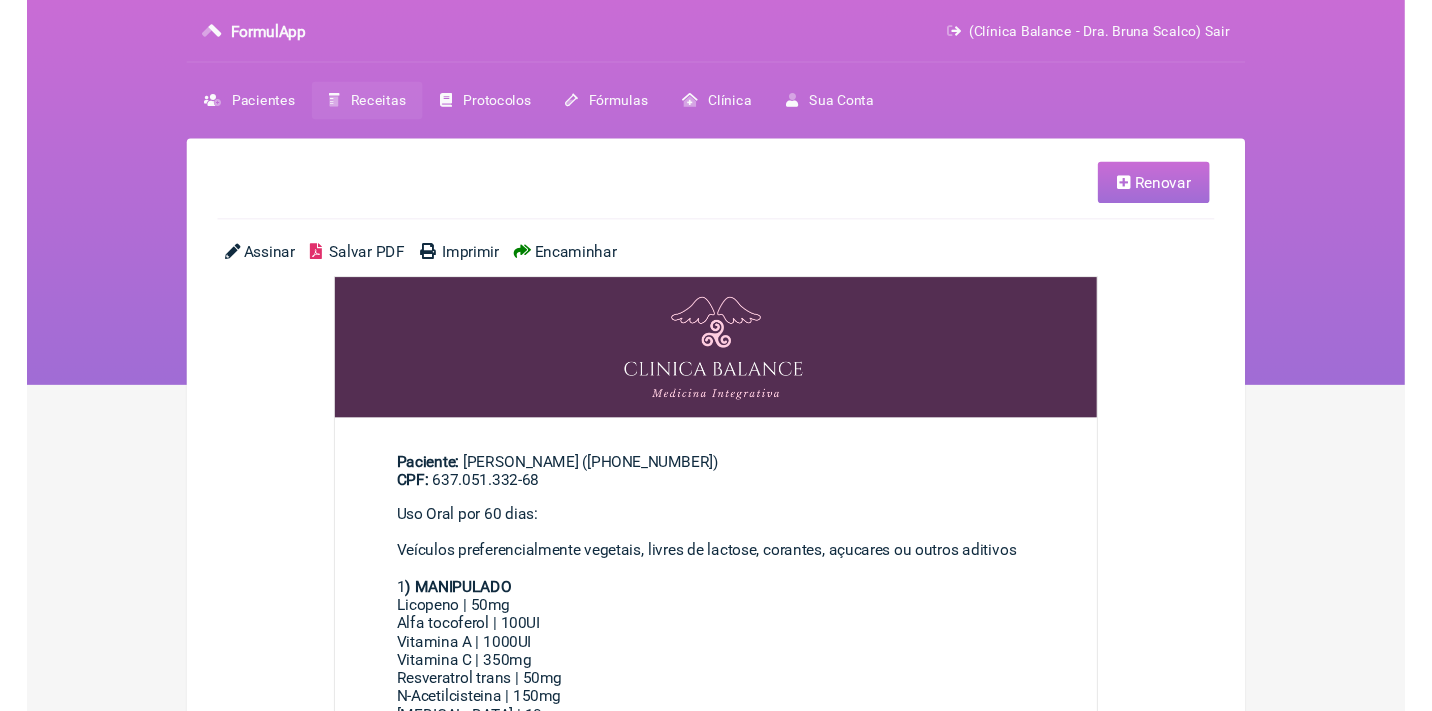 scroll, scrollTop: 0, scrollLeft: 0, axis: both 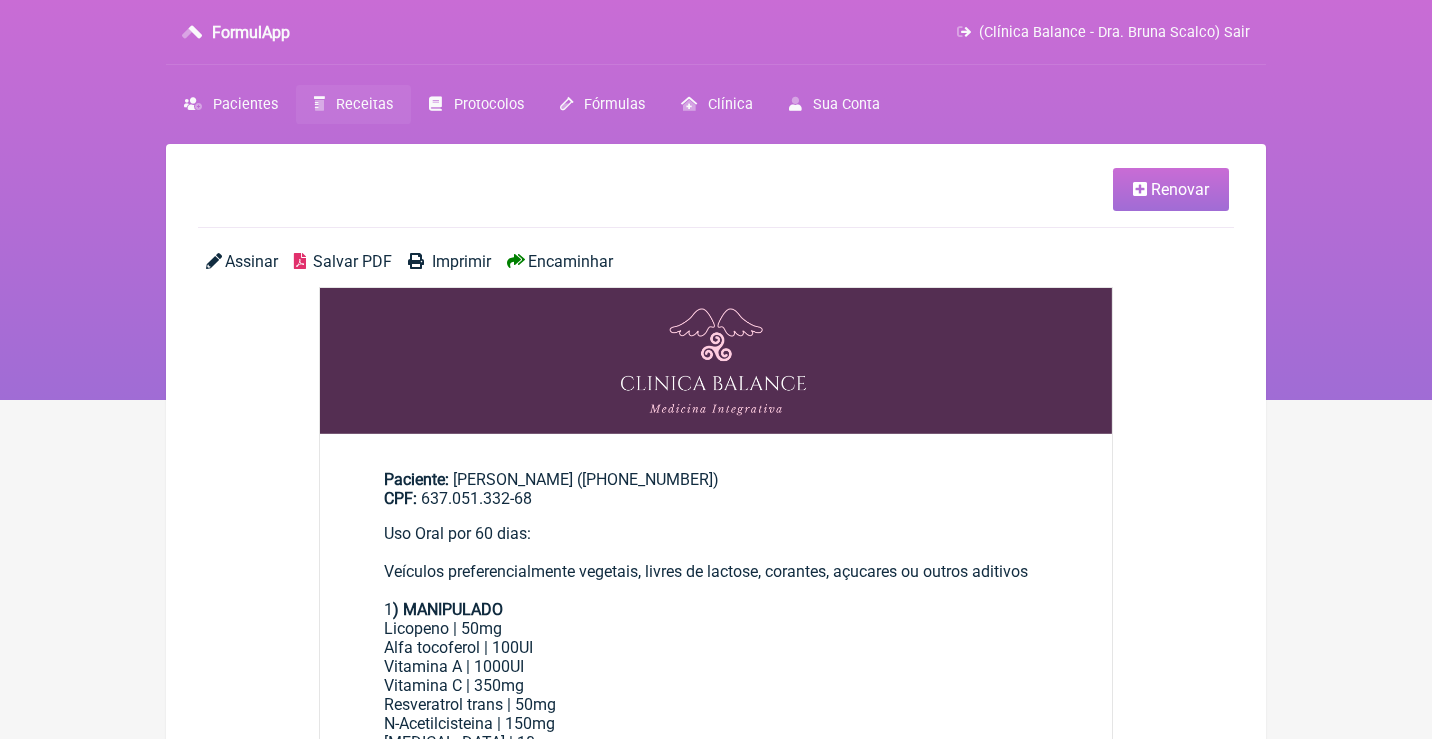 click on "Salvar PDF" at bounding box center [352, 261] 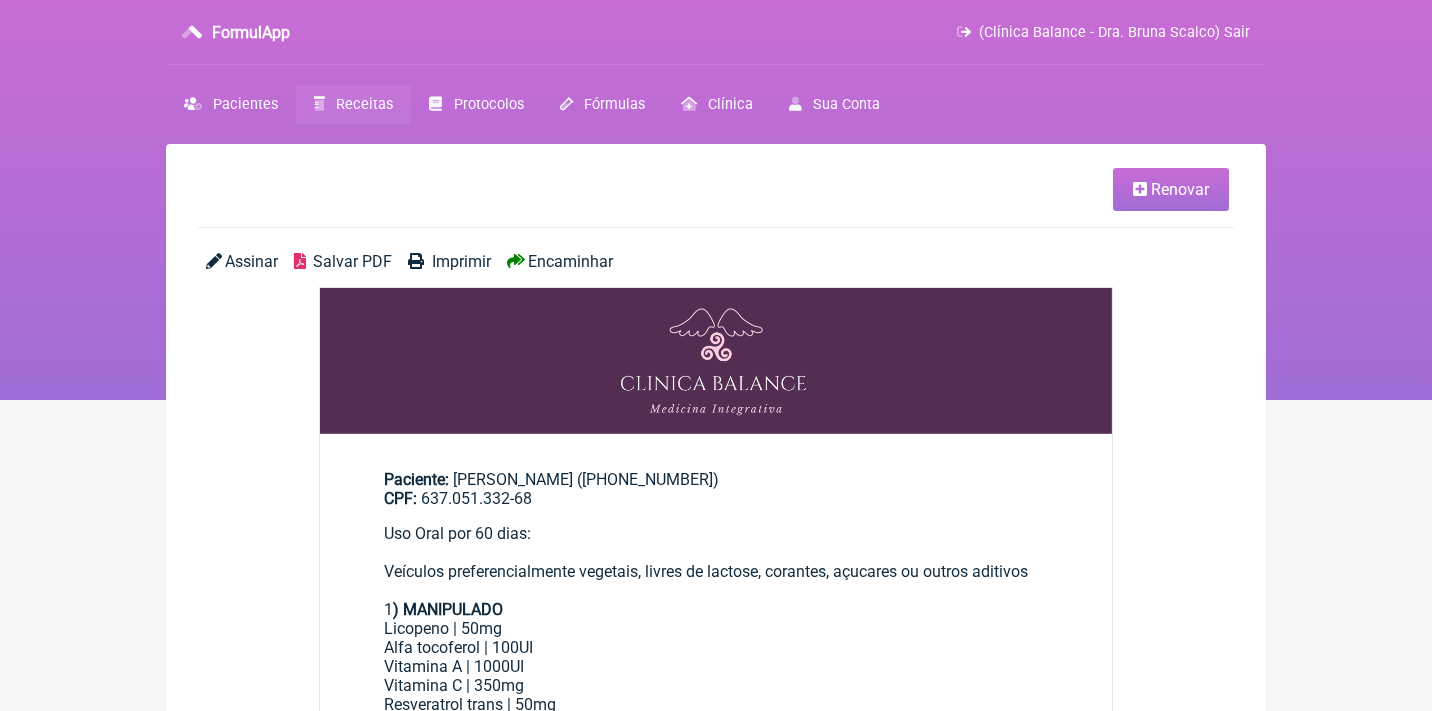 click on "Renovar" at bounding box center [716, 198] 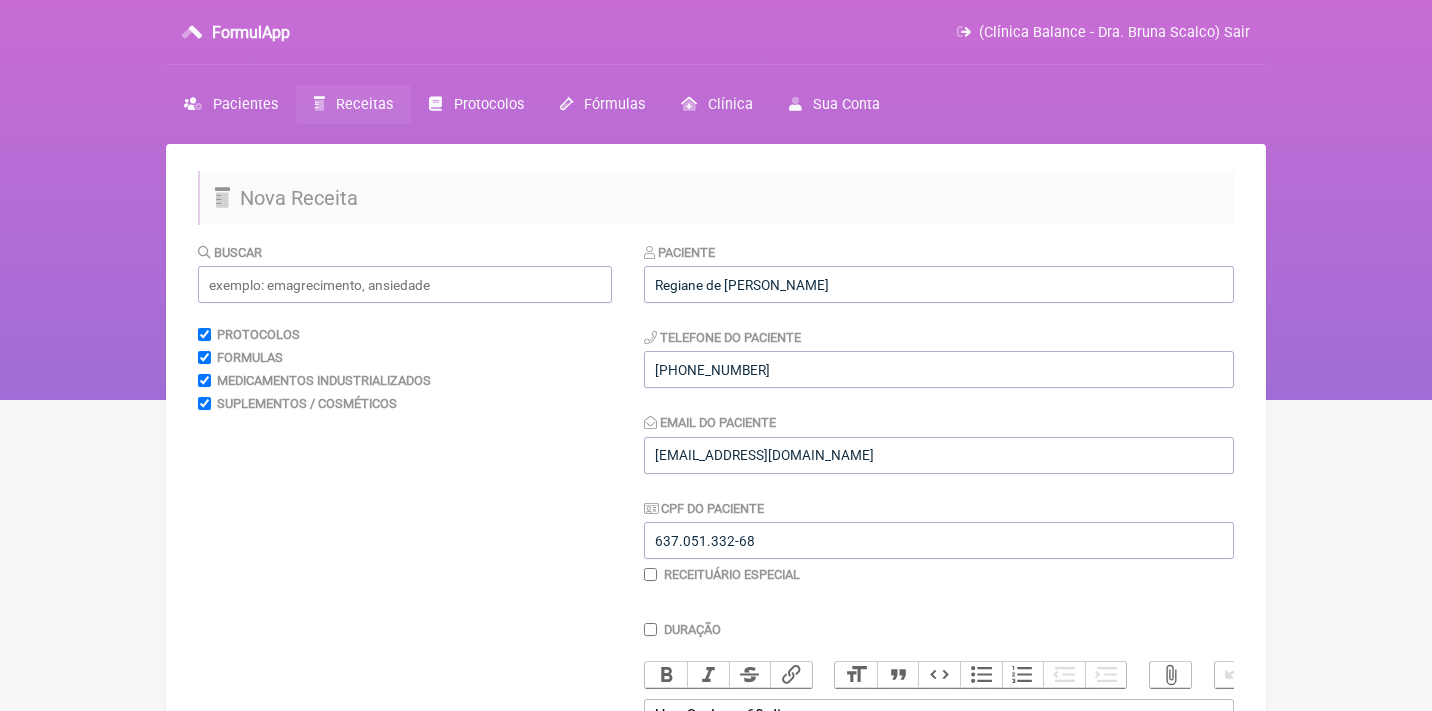 click at bounding box center (650, 574) 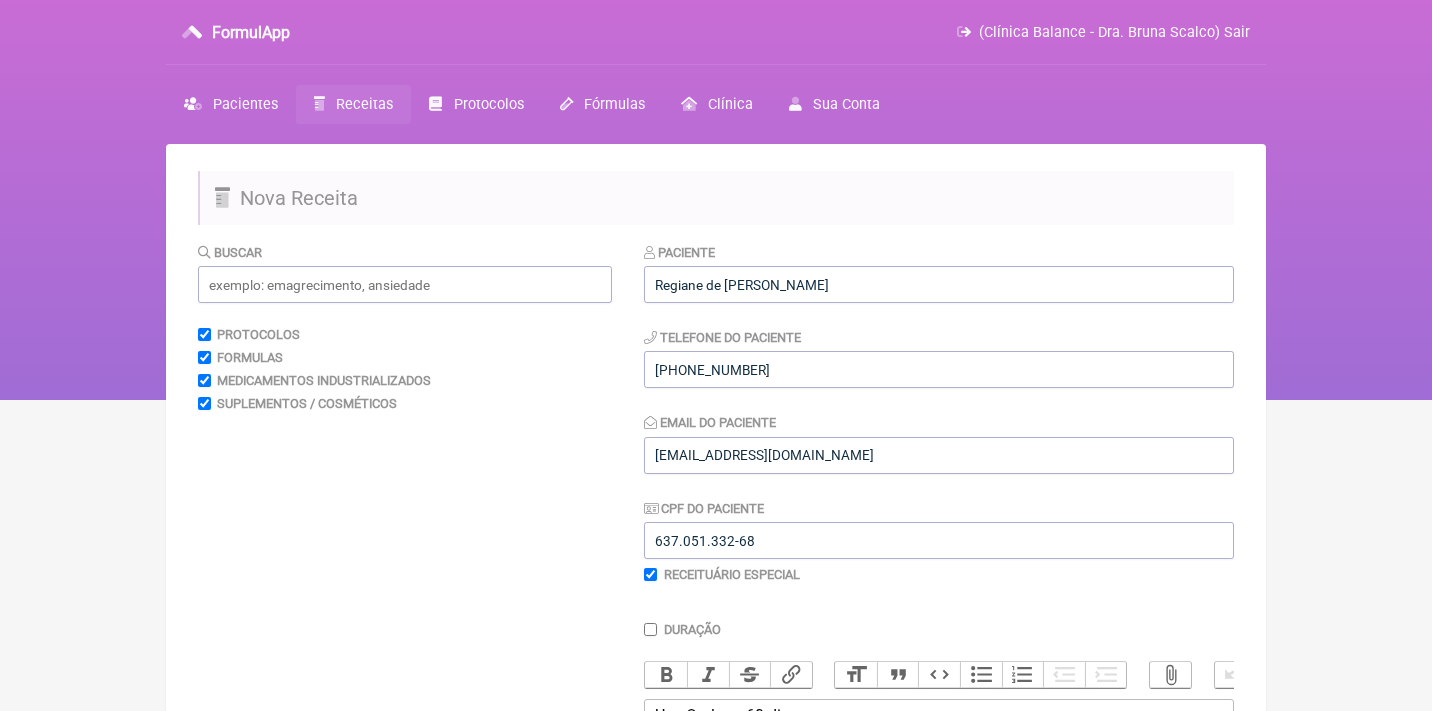 checkbox on "true" 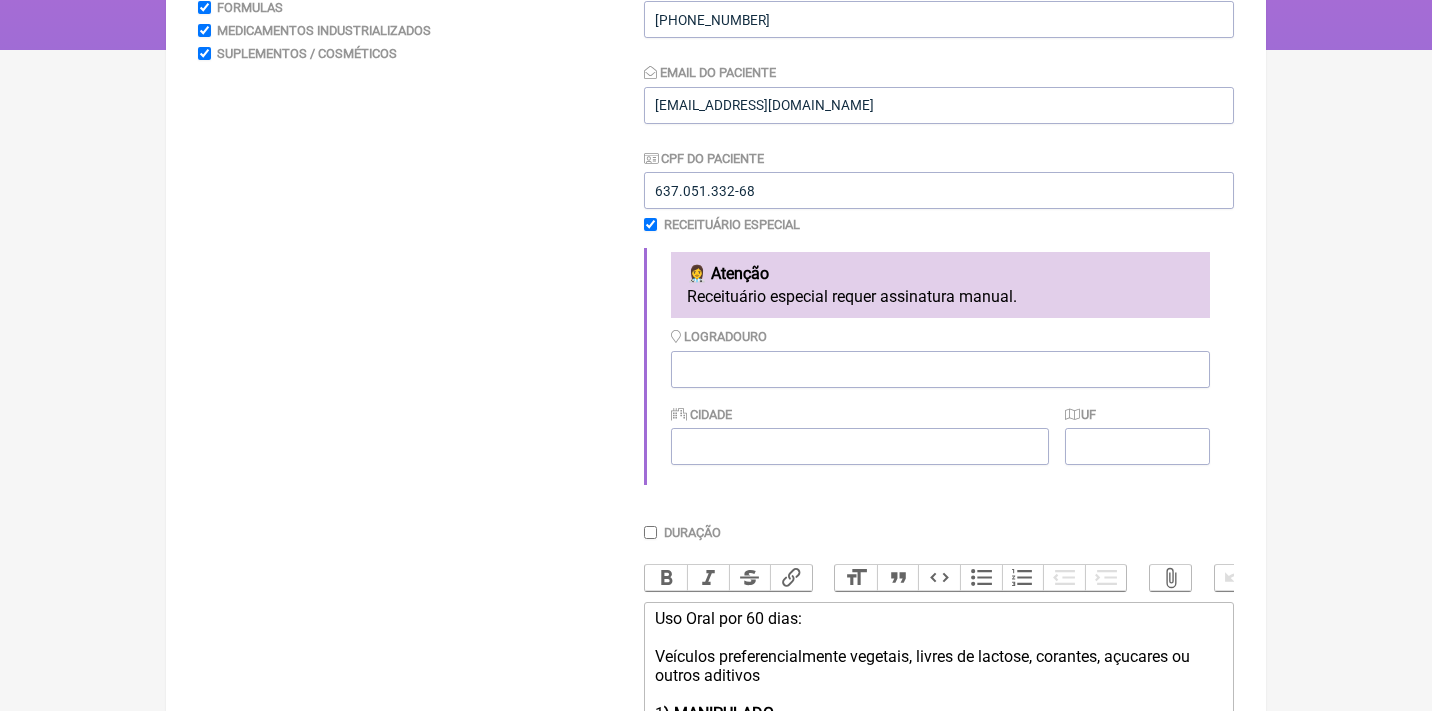 scroll, scrollTop: 351, scrollLeft: 0, axis: vertical 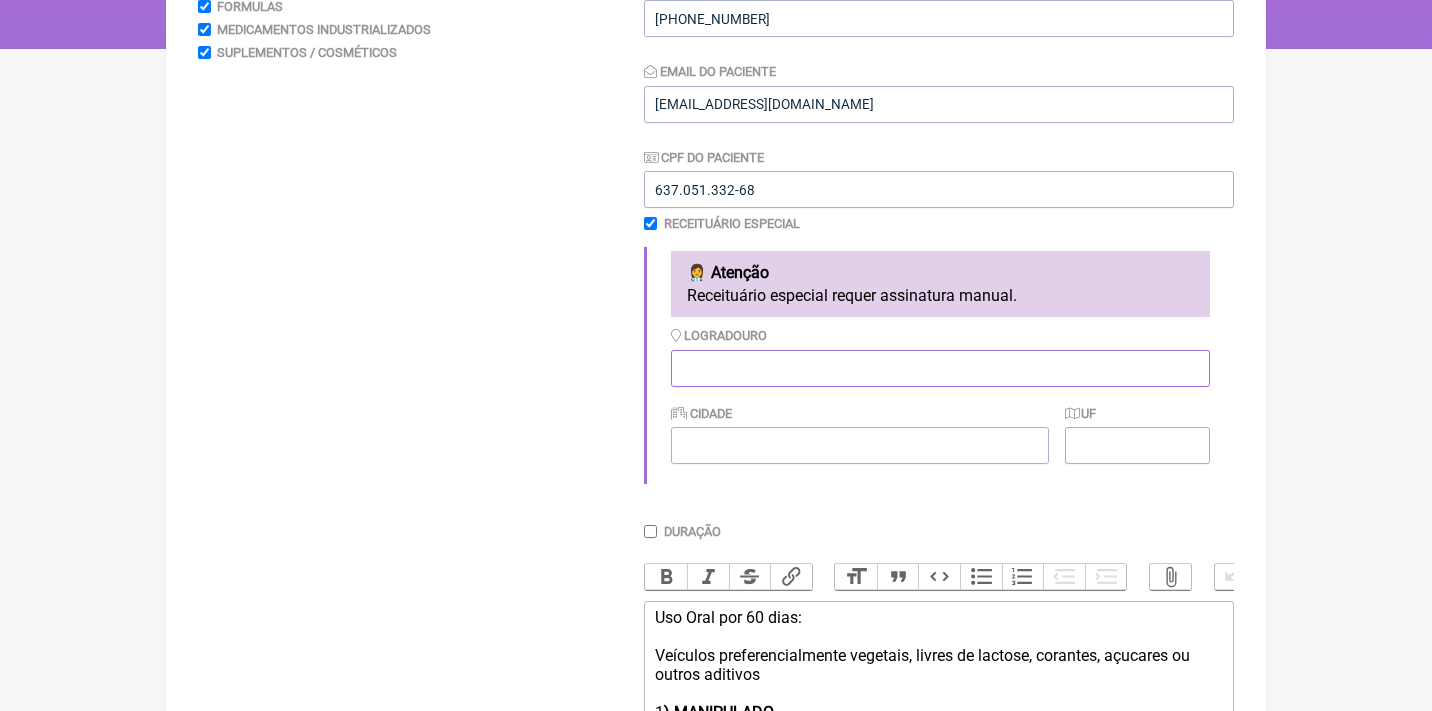 paste on "[GEOGRAPHIC_DATA], s/n - [GEOGRAPHIC_DATA], Manaus - AM" 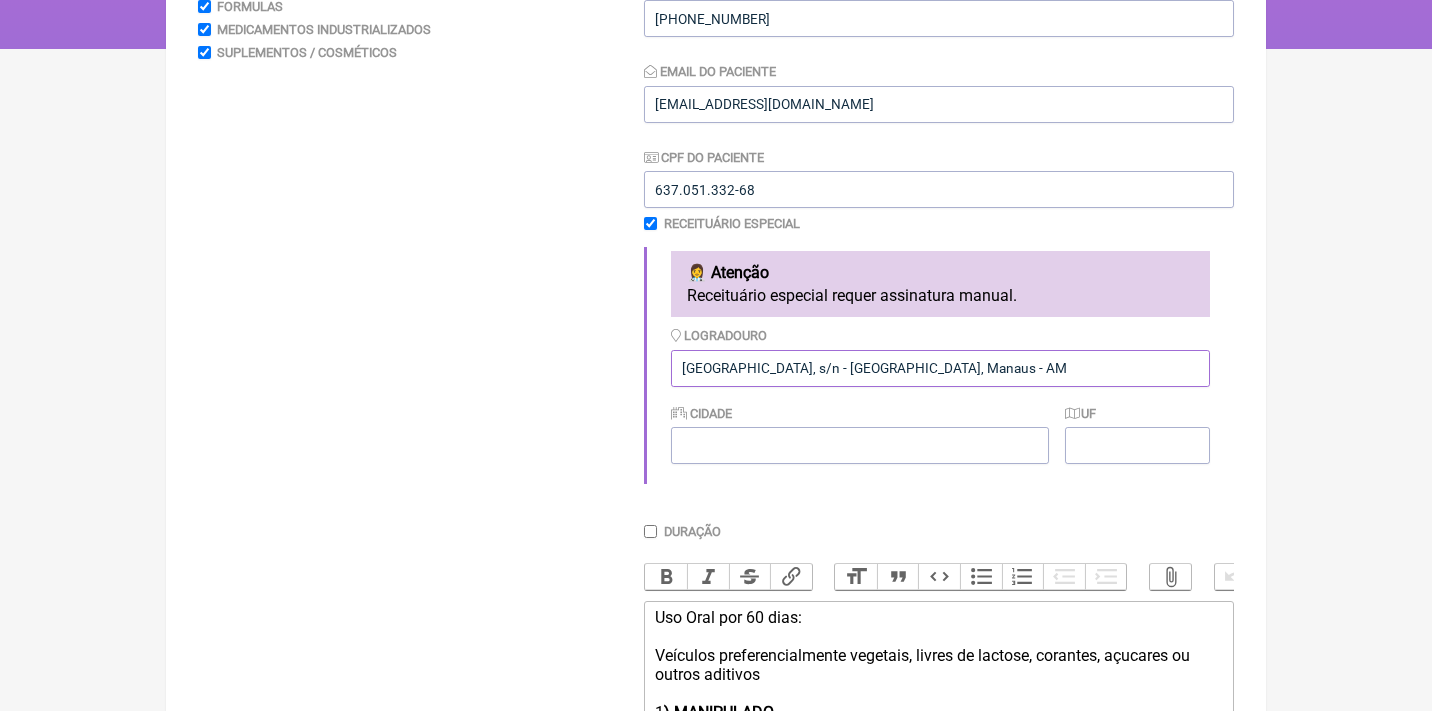 type on "[GEOGRAPHIC_DATA], s/n - [GEOGRAPHIC_DATA], Manaus - AM" 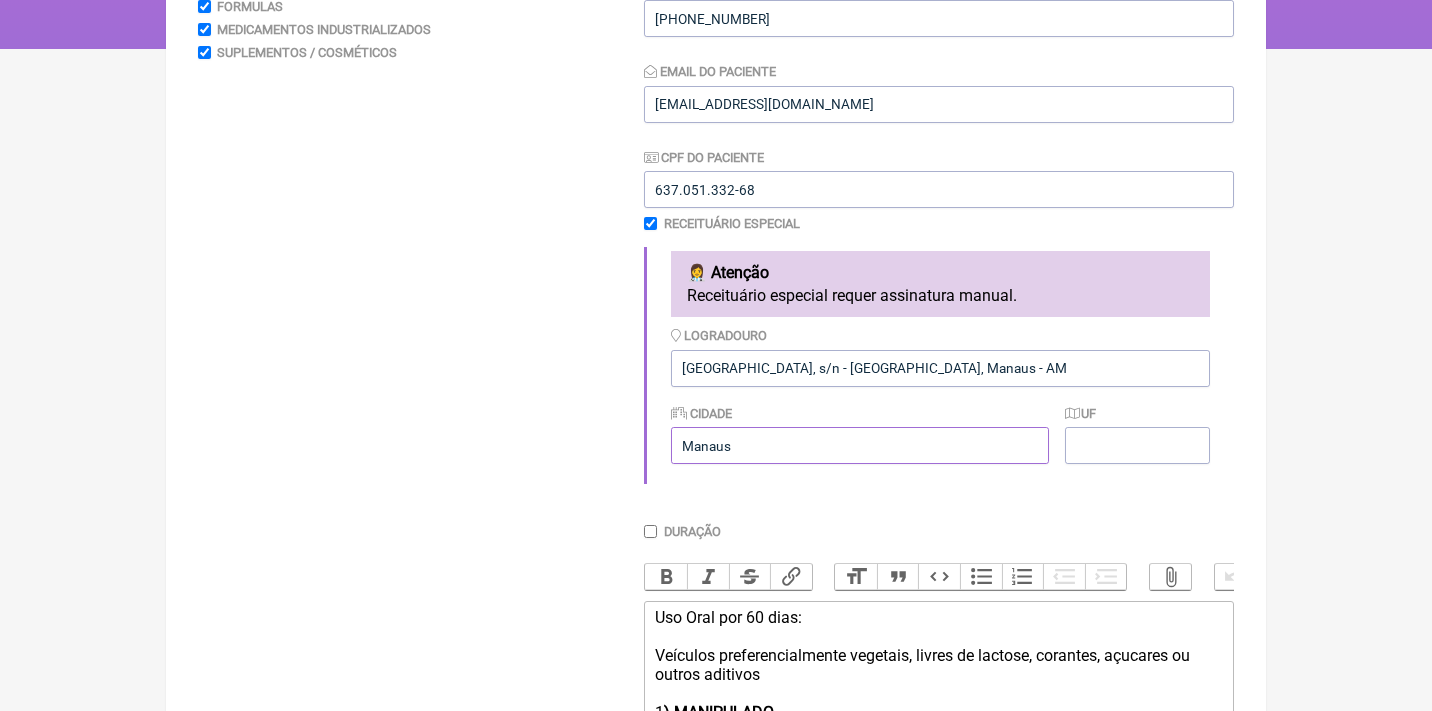 type on "Manaus" 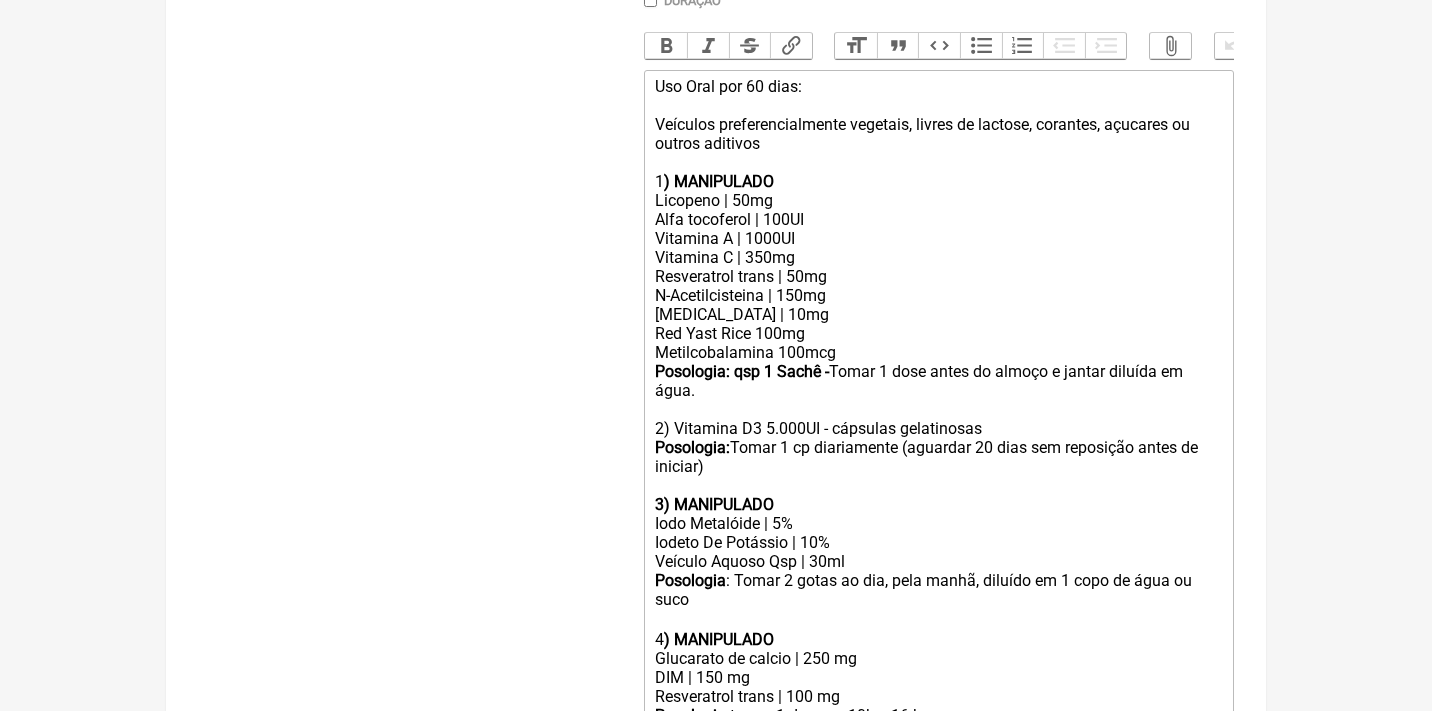 scroll, scrollTop: 894, scrollLeft: 0, axis: vertical 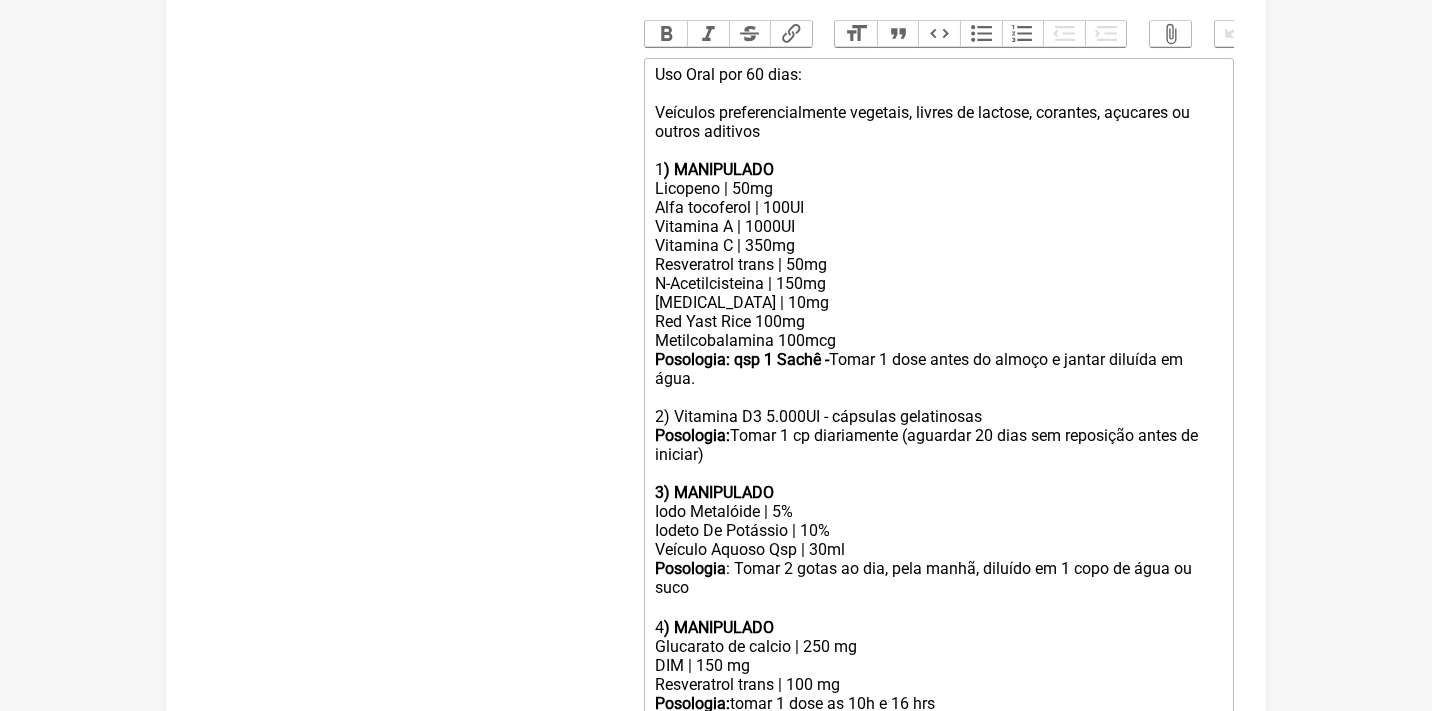 type on "AM" 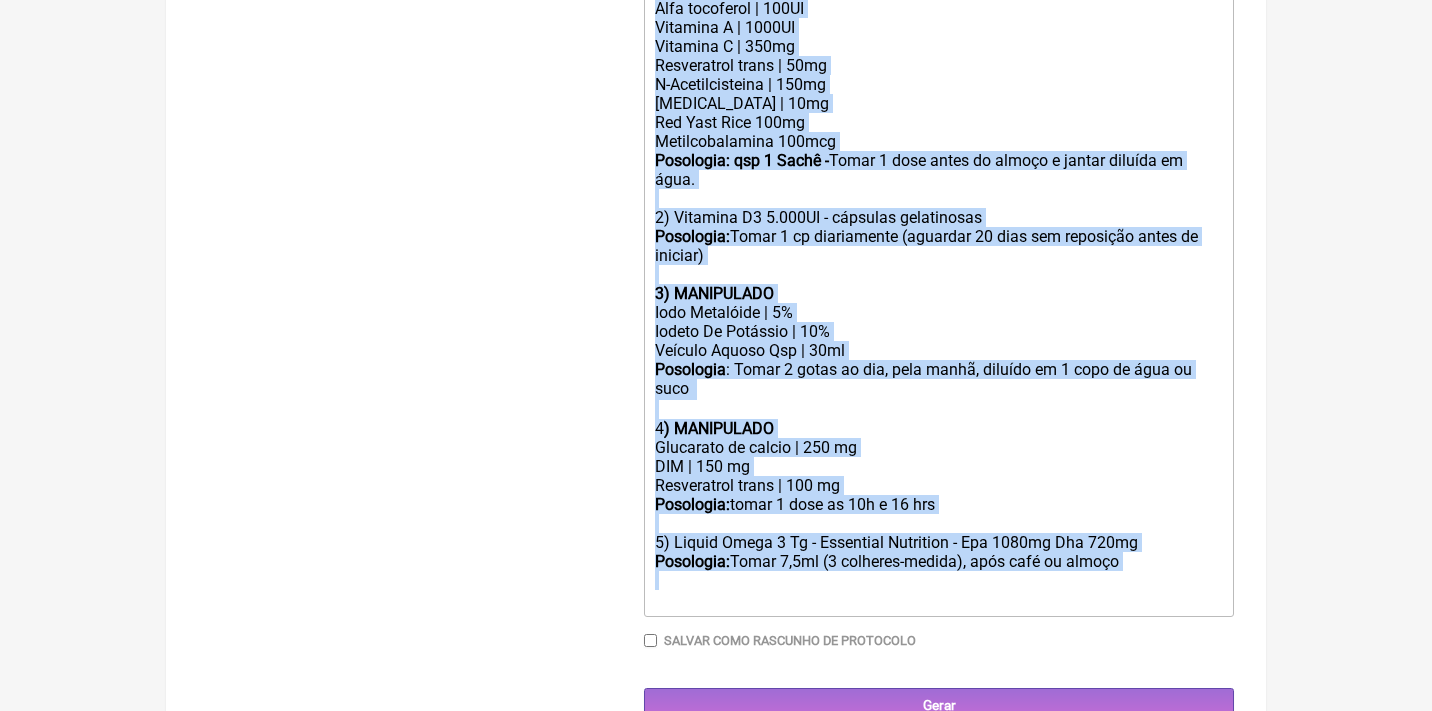 drag, startPoint x: 652, startPoint y: 104, endPoint x: 716, endPoint y: 784, distance: 683.0051 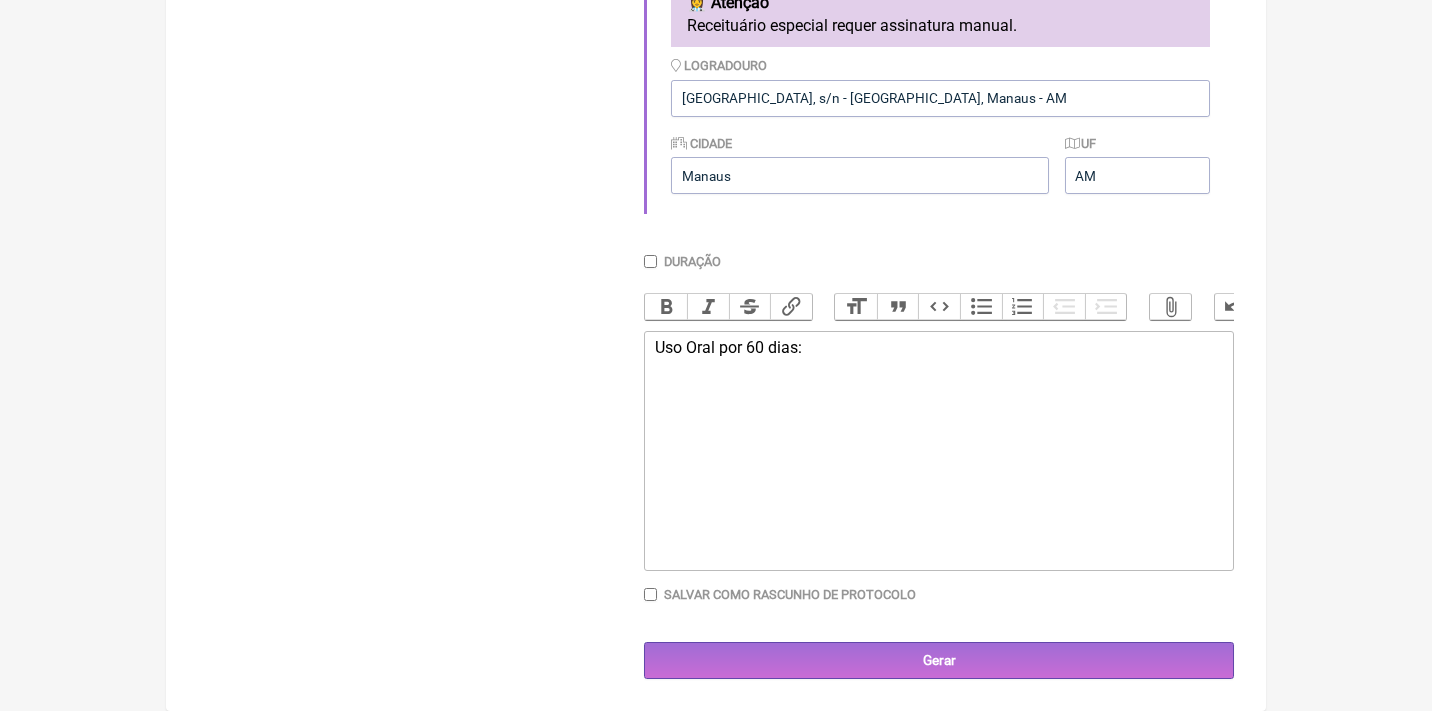 scroll, scrollTop: 616, scrollLeft: 0, axis: vertical 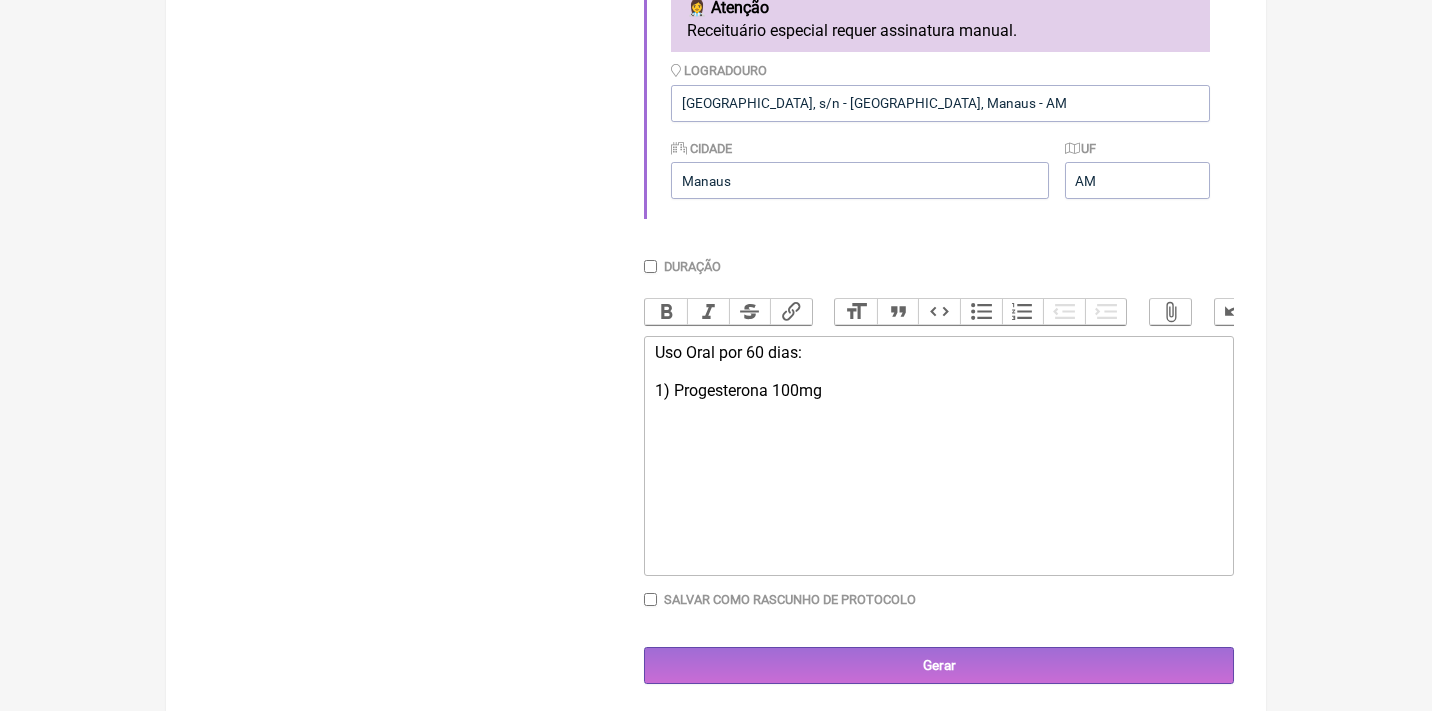 click on "Uso Oral por 60 dias: 1) Progesterona 100mg" 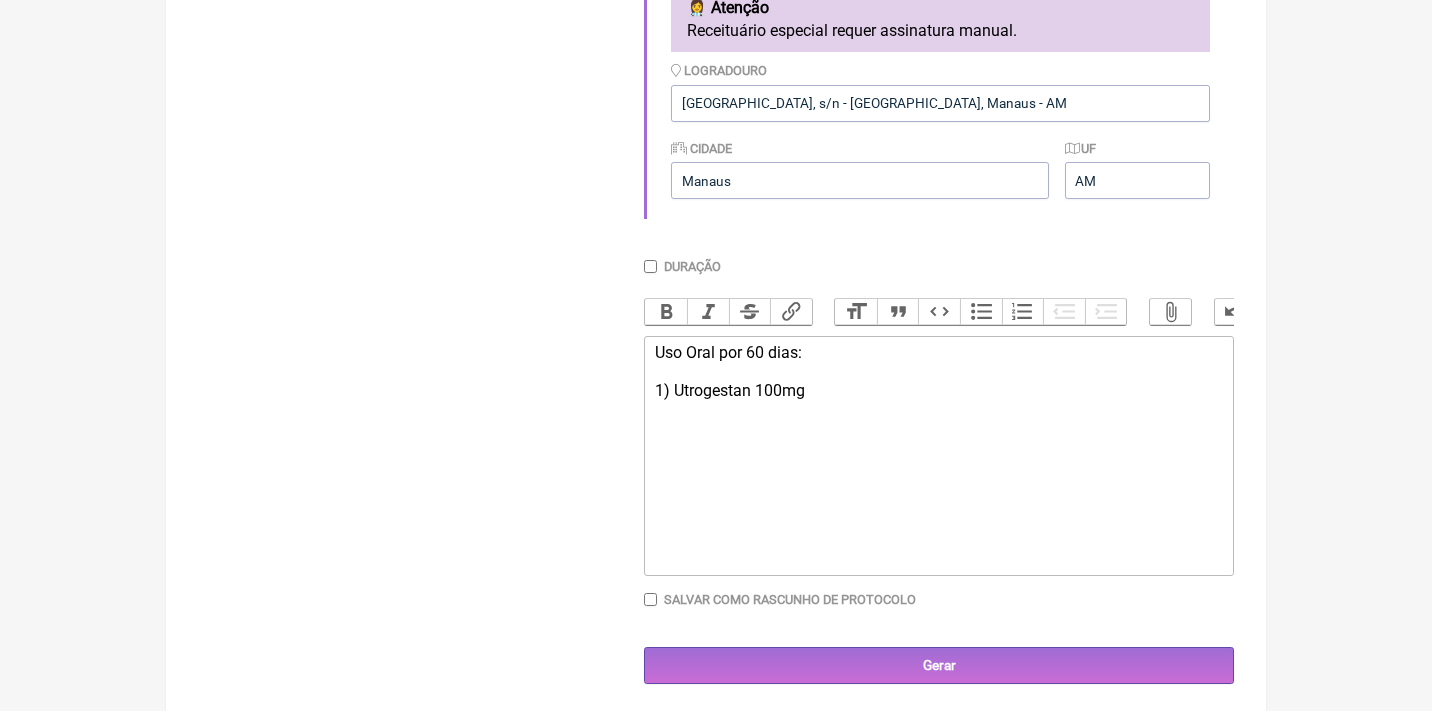 click on "Uso Oral por 60 dias: 1) Utrogestan 100mg" 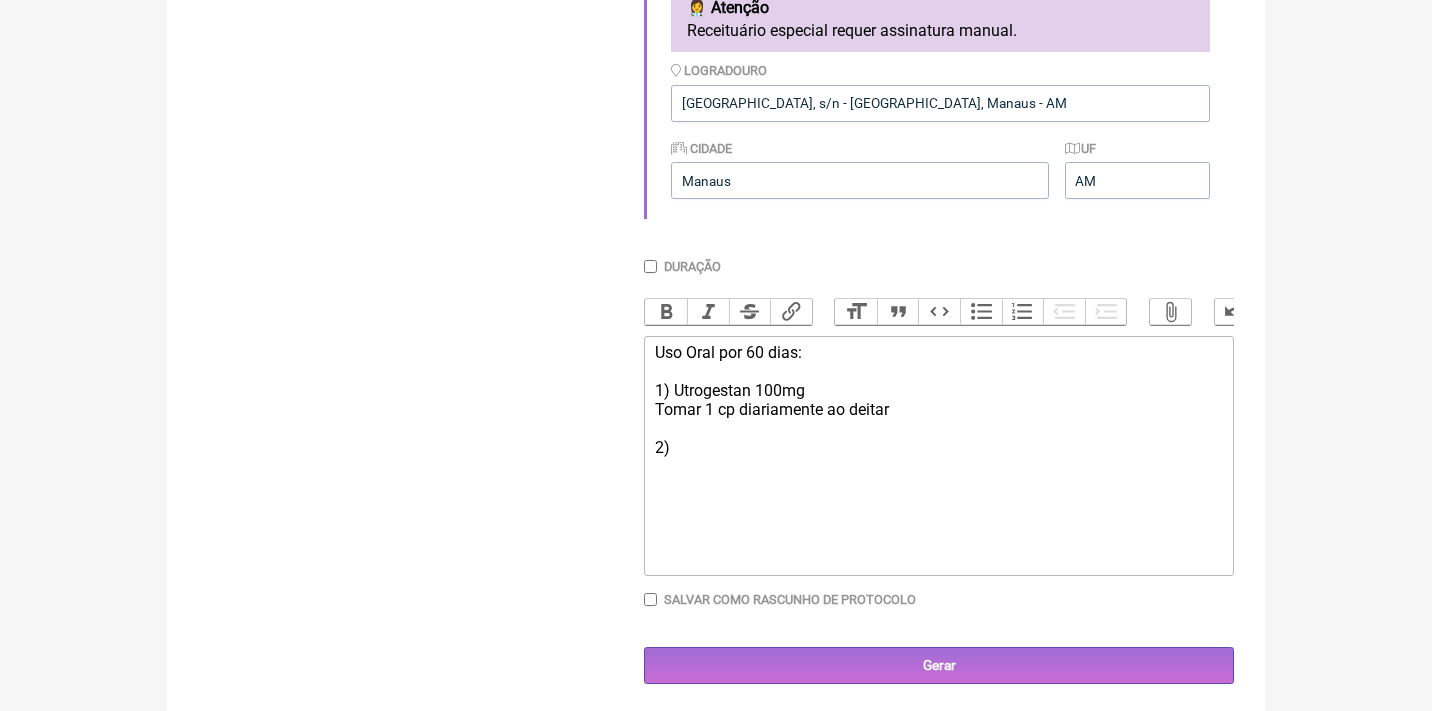 type on "<div>Uso Oral por 60 dias:<br><br>1) Utrogestan 100mg&nbsp;<br>Tomar 1 cp diariamente ao deitar<br><br>2)&nbsp;</div>" 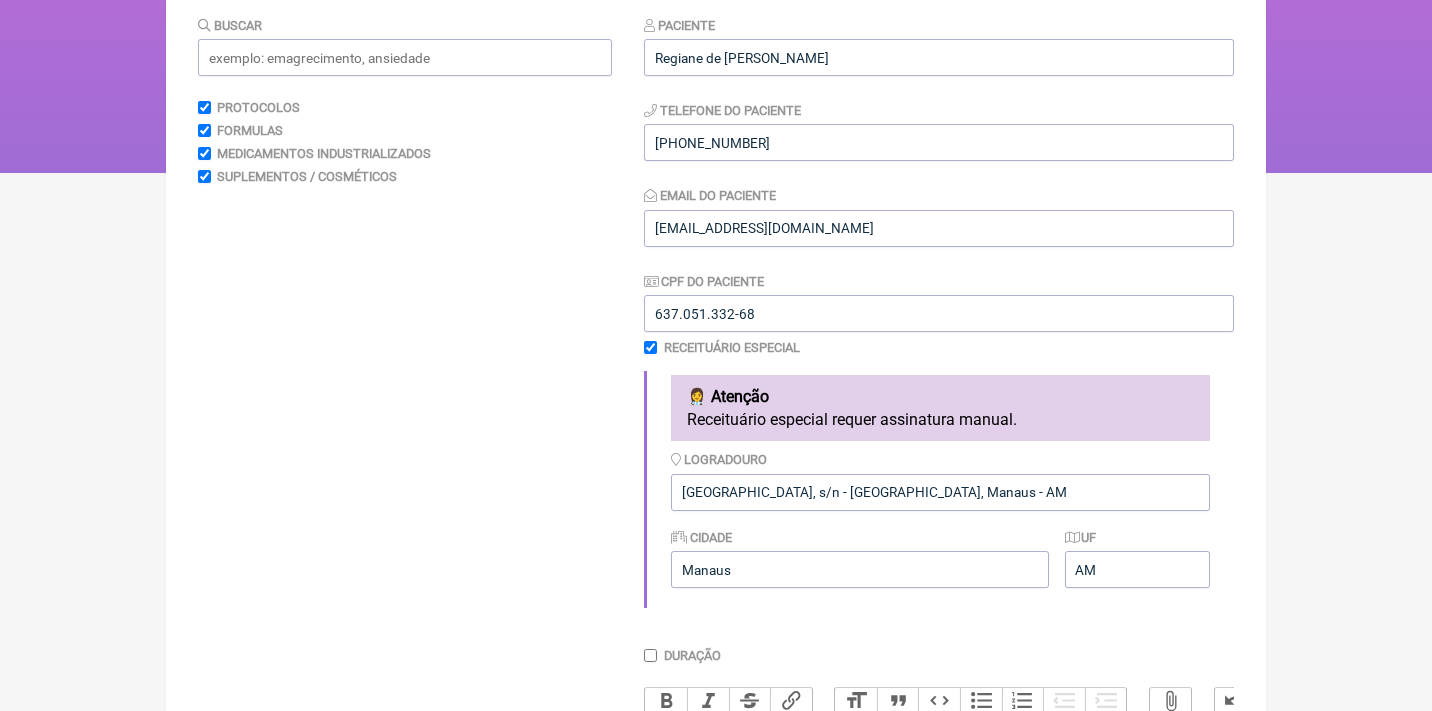scroll, scrollTop: 234, scrollLeft: 0, axis: vertical 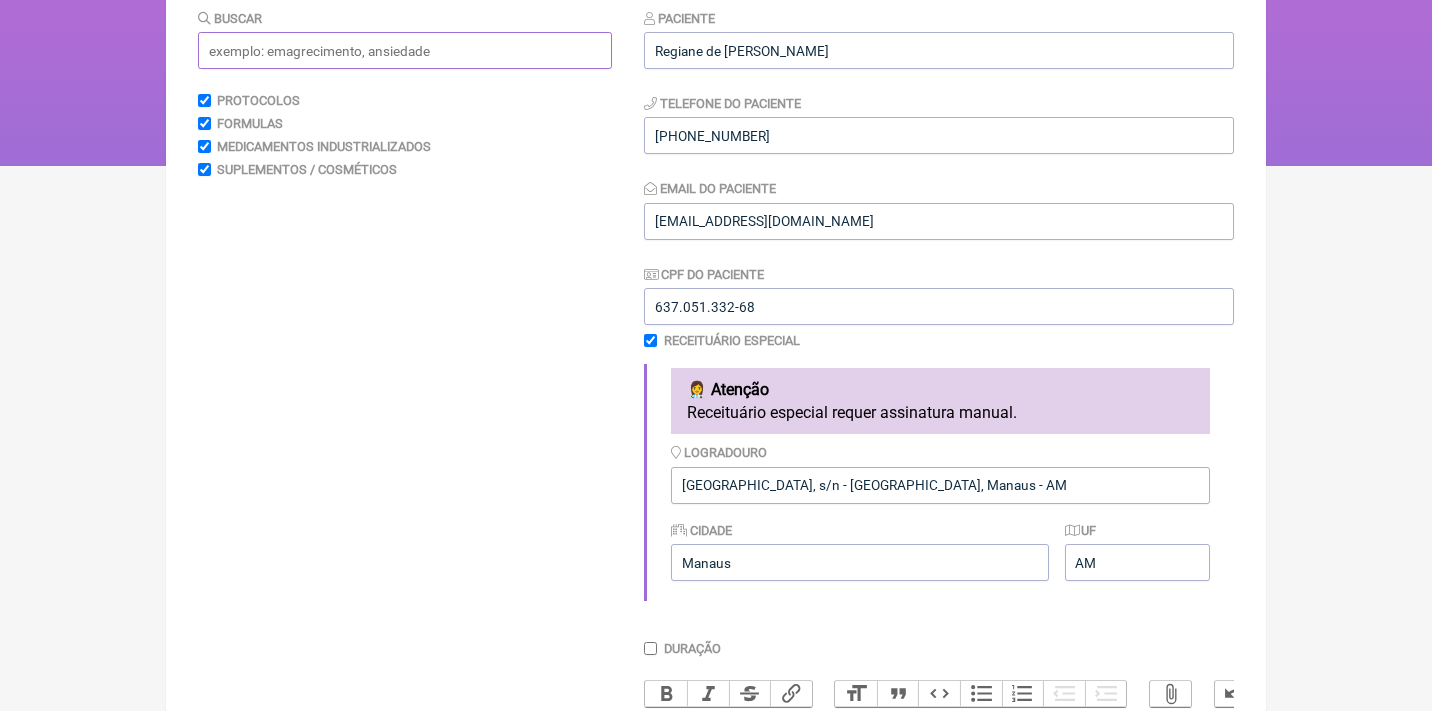 click at bounding box center [405, 50] 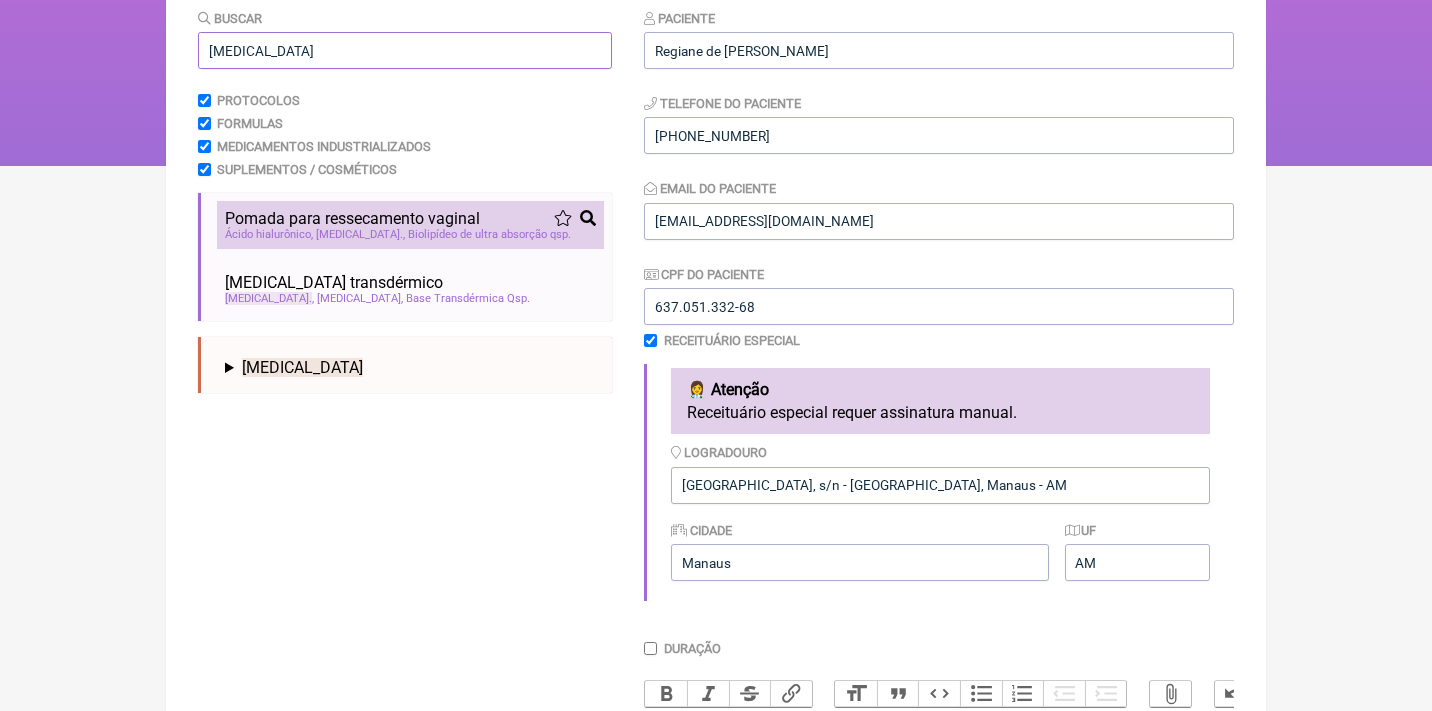 type on "estriol" 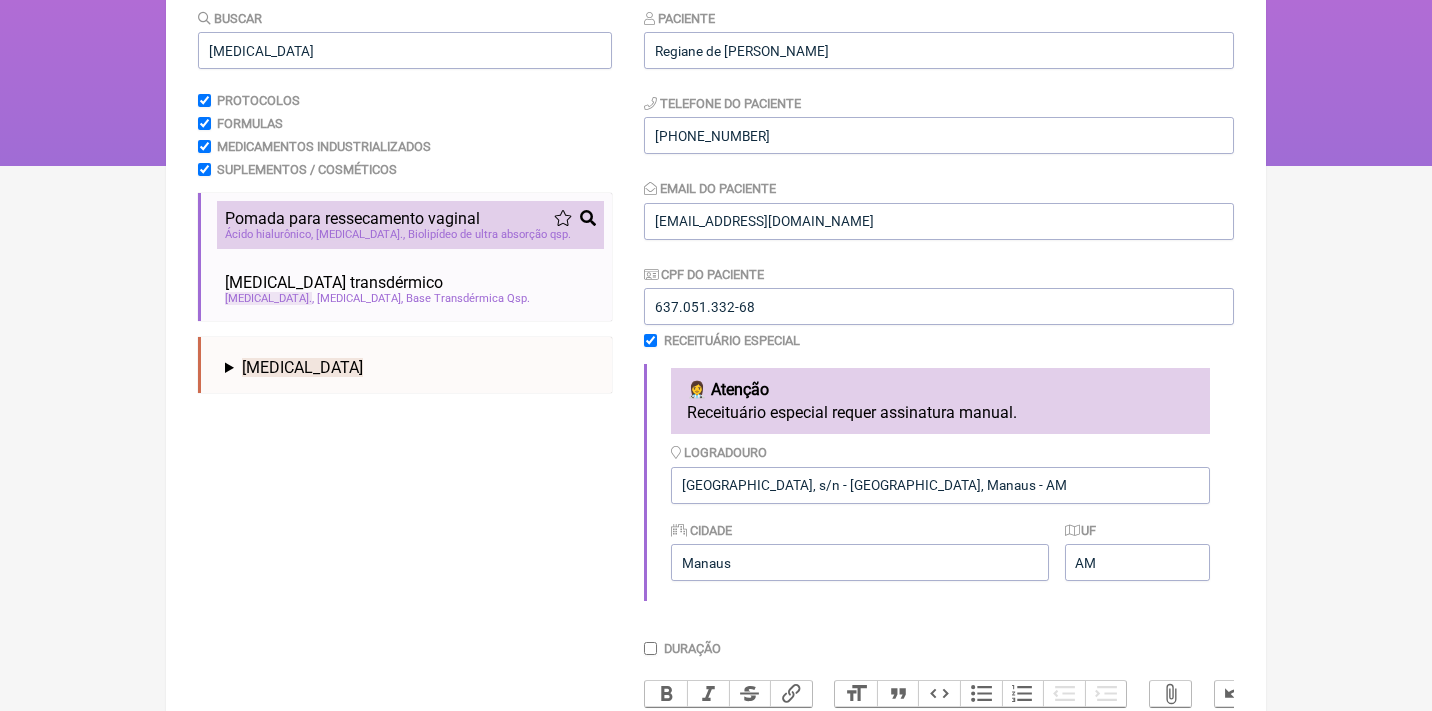 click on "Pomada para ressecamento vaginal" at bounding box center [352, 218] 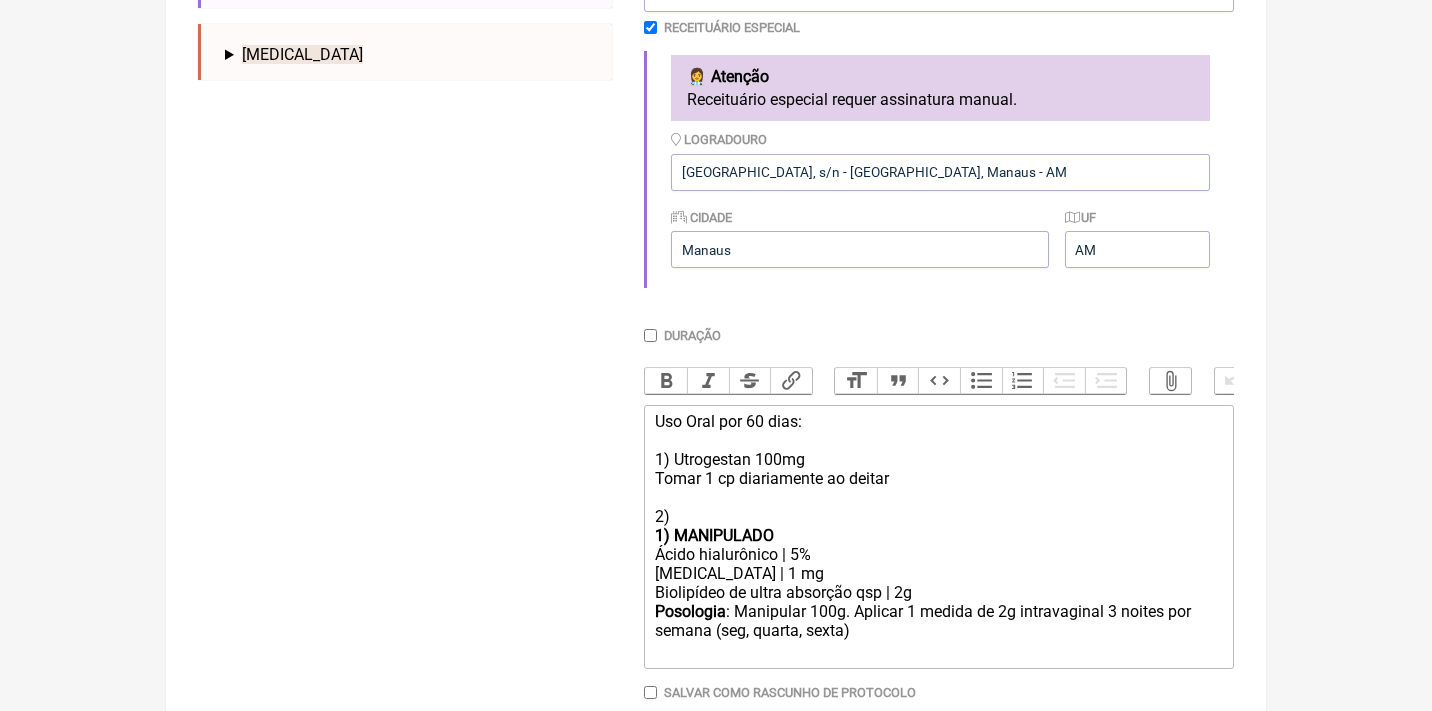 scroll, scrollTop: 558, scrollLeft: 0, axis: vertical 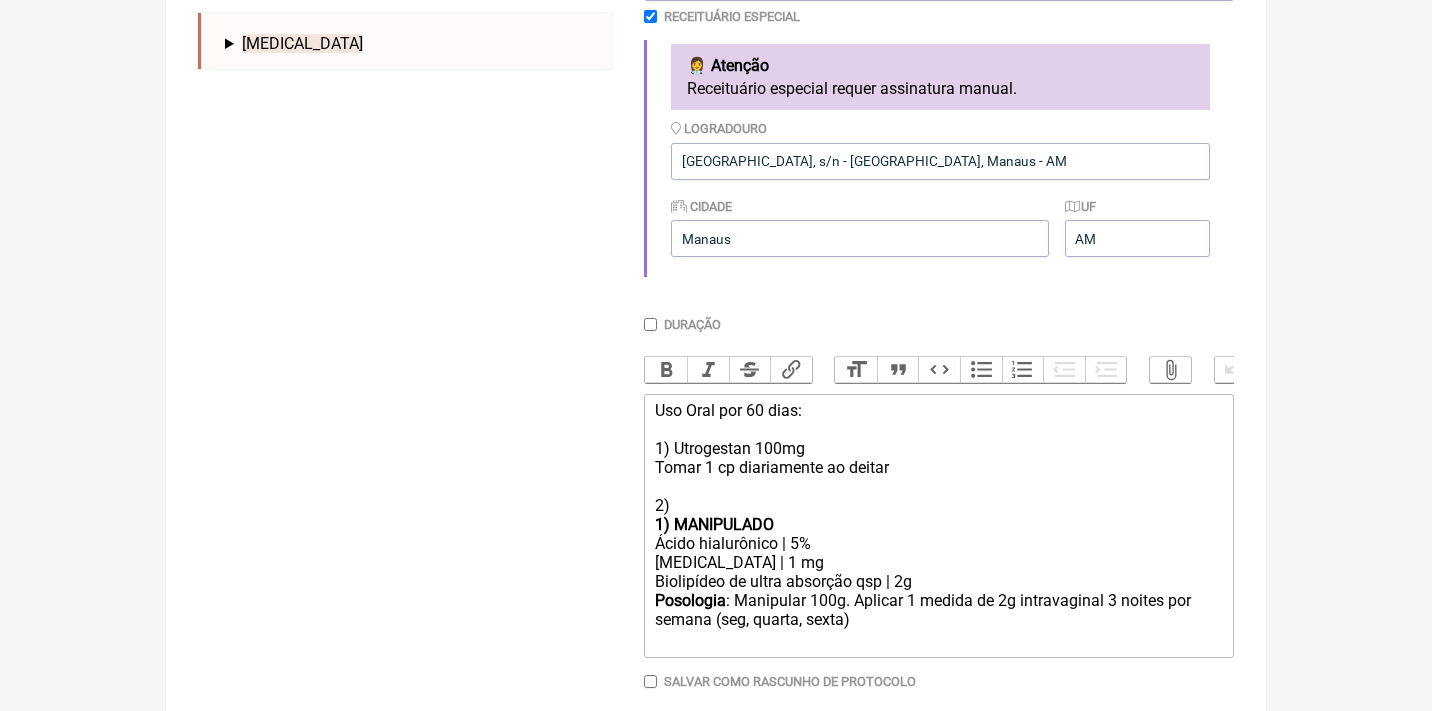 click on "Buscar
estriol
Protocolos
Formulas
Medicamentos Industrializados
Suplementos / Cosméticos
Pomada para ressecamento vaginal
ressecamento vaginal   ressecamento íntimo
Ácido hialurônico   Estriol   Biolipídeo de ultra absorção qsp
Estradiol transdérmico
hormônios   menopausa   estradiol baixo
Estriol   Estradiol   Base Transdérmica Qsp" at bounding box center [716, 225] 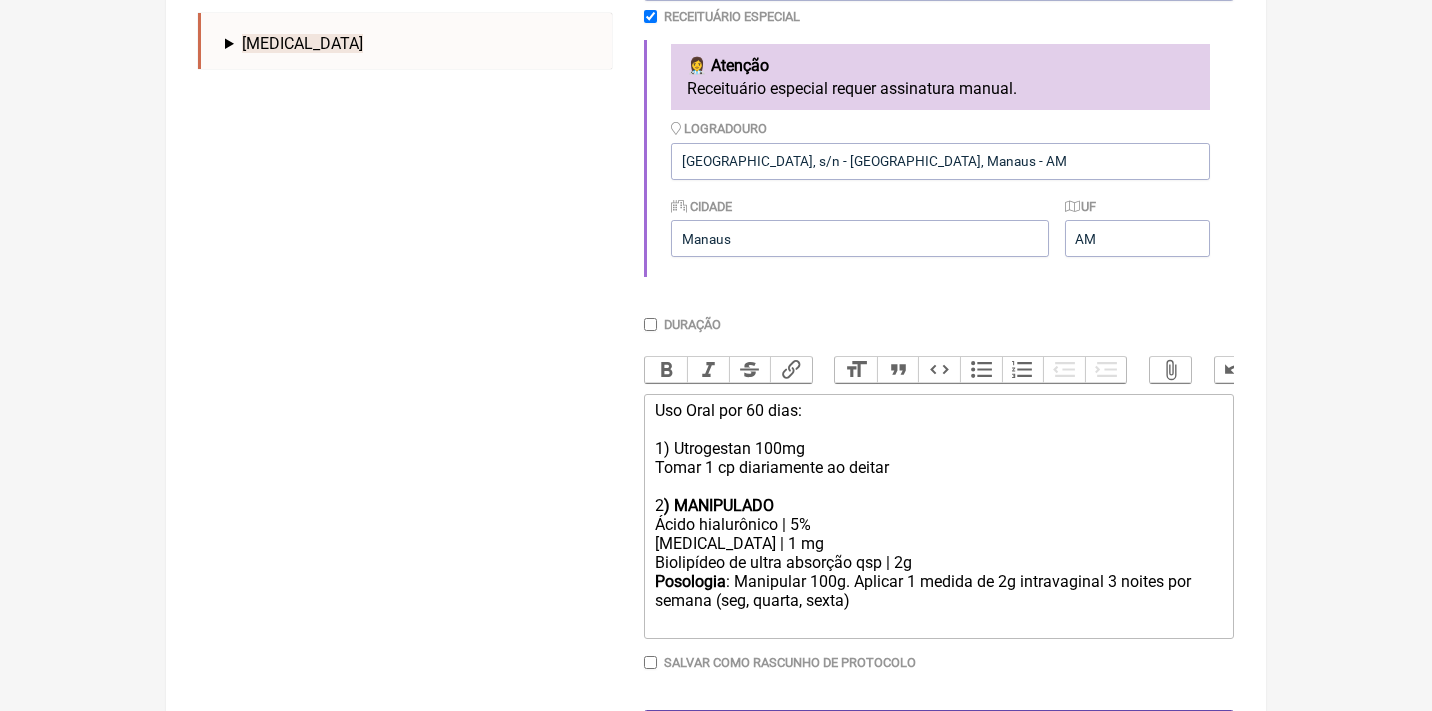 click on "Posologia : Manipular 100g. Aplicar 1 medida de 2g intravaginal 3 noites por semana (seg, quarta, sexta) ㅤ" 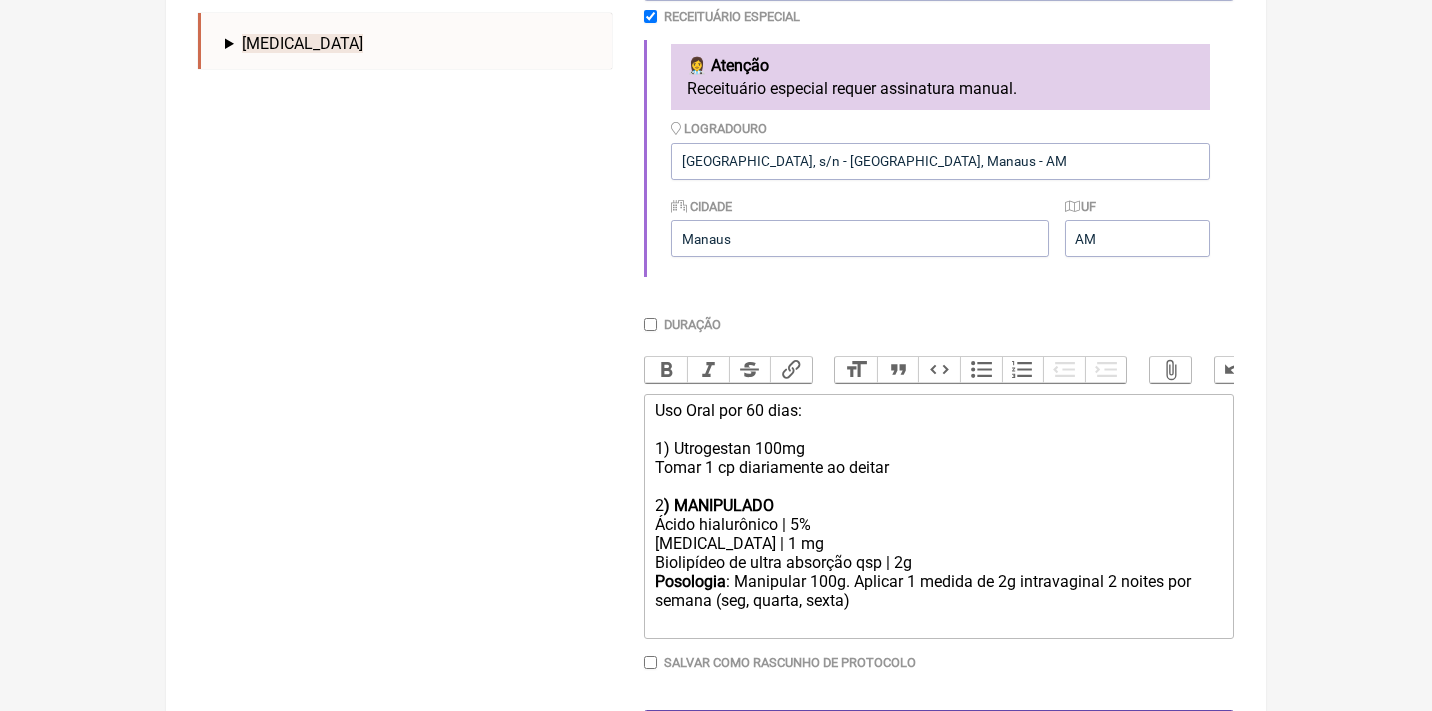 click on "Posologia : Manipular 100g. Aplicar 1 medida de 2g intravaginal 2 noites por semana (seg, quarta, sexta) ㅤ" 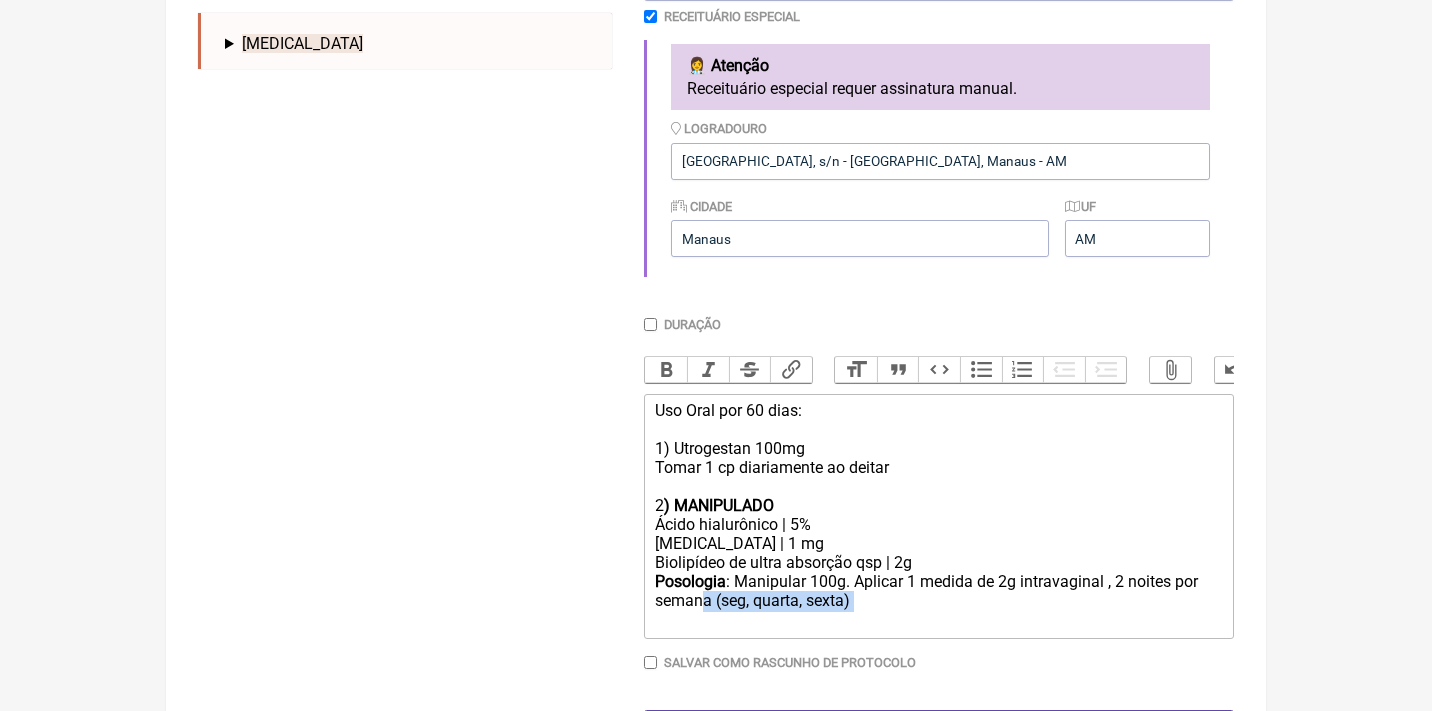 drag, startPoint x: 872, startPoint y: 589, endPoint x: 705, endPoint y: 580, distance: 167.24234 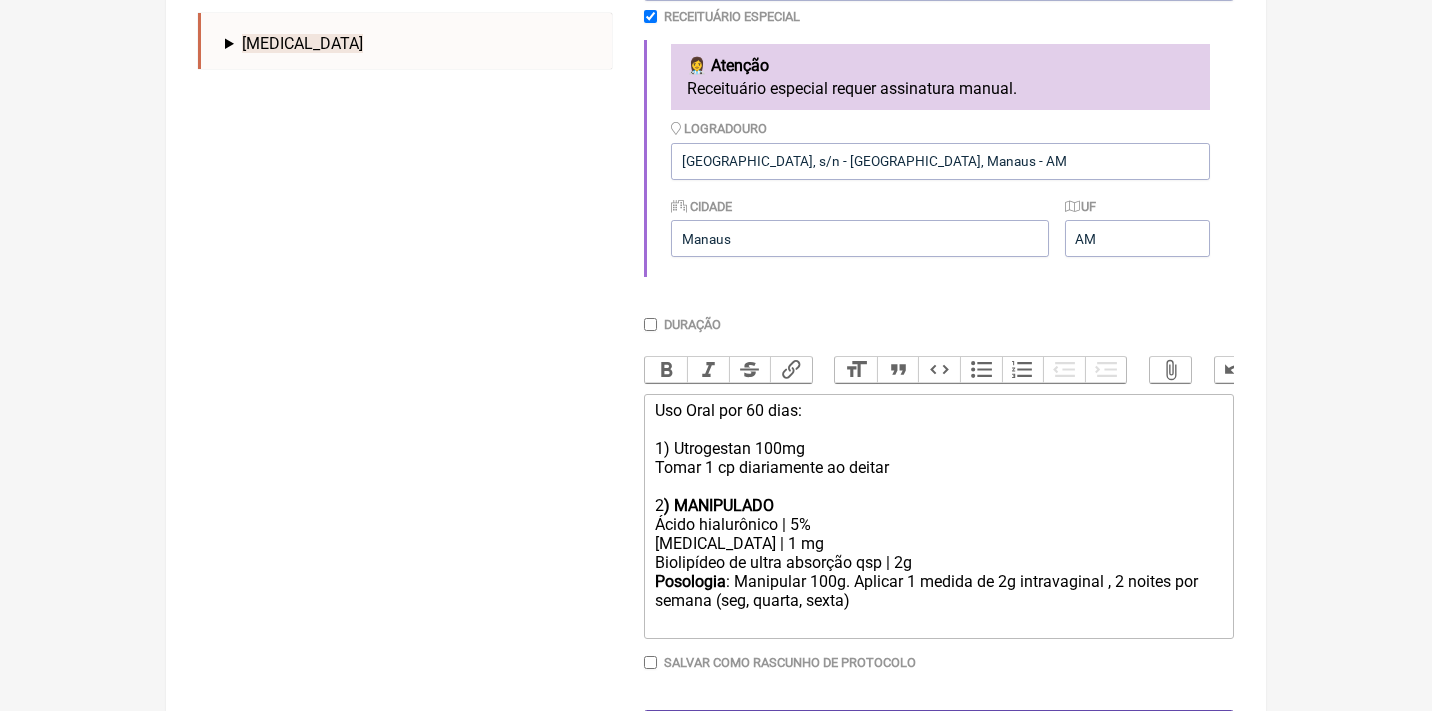 type on "<div>Uso Oral por 60 dias:<br><br>1) Utrogestan 100mg <br>Tomar 1 cp diariamente ao deitar<br><br>2<strong>) MANIPULADO</strong></div><div>Ácido hialurônico | 5%</div><div>Estriol | 1 mg</div><div>Biolipídeo de ultra absorção qsp | 2g</div><div><strong>Posologia</strong>: Manipular 100g. Aplicar 1 medida de 2g intravaginal , 2 noites por semana<br><br></div>" 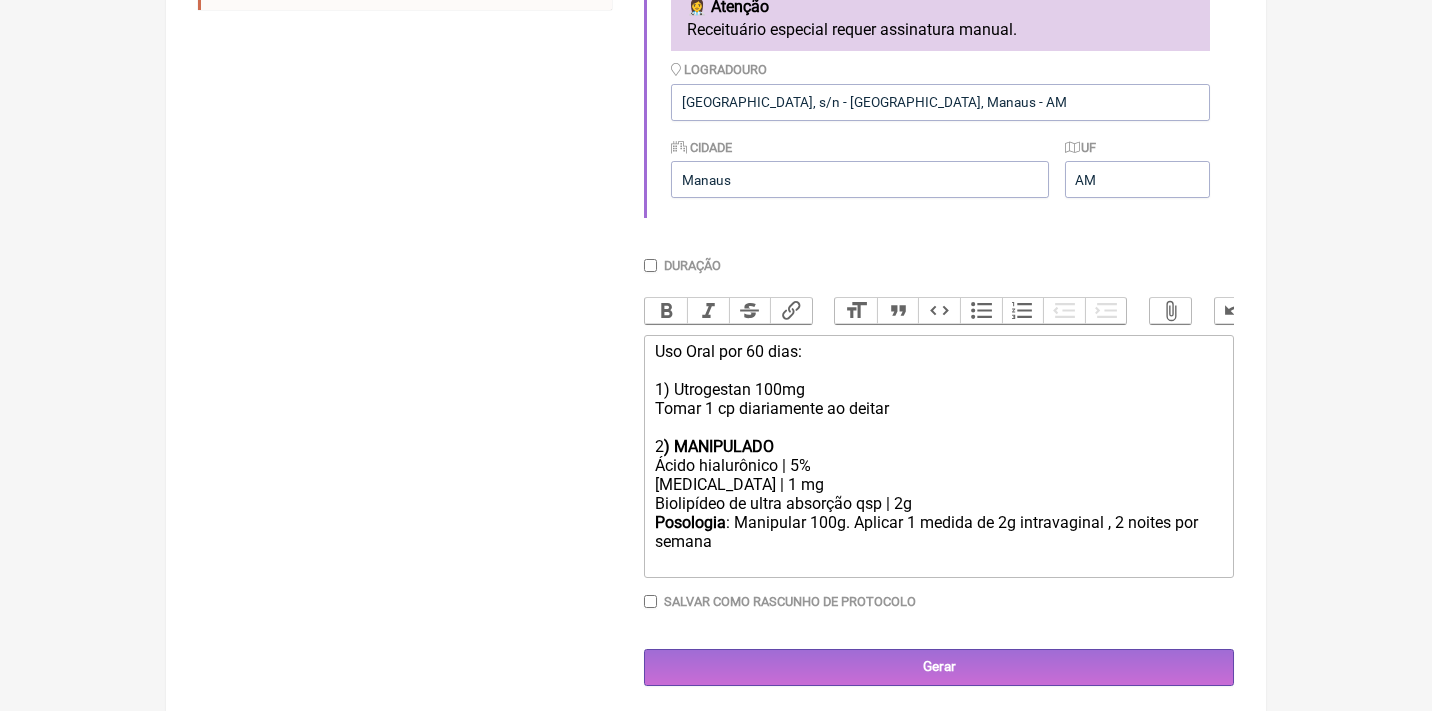 scroll, scrollTop: 616, scrollLeft: 0, axis: vertical 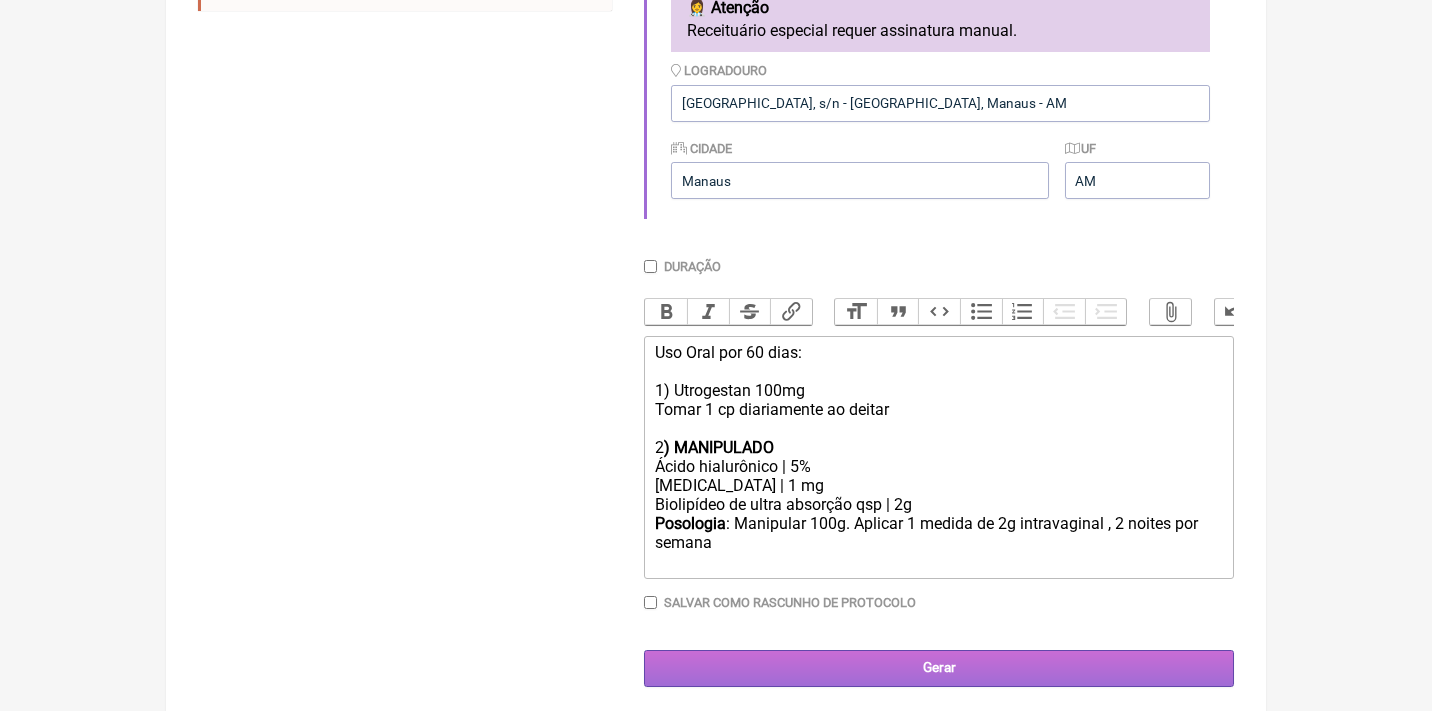 click on "Gerar" at bounding box center (939, 668) 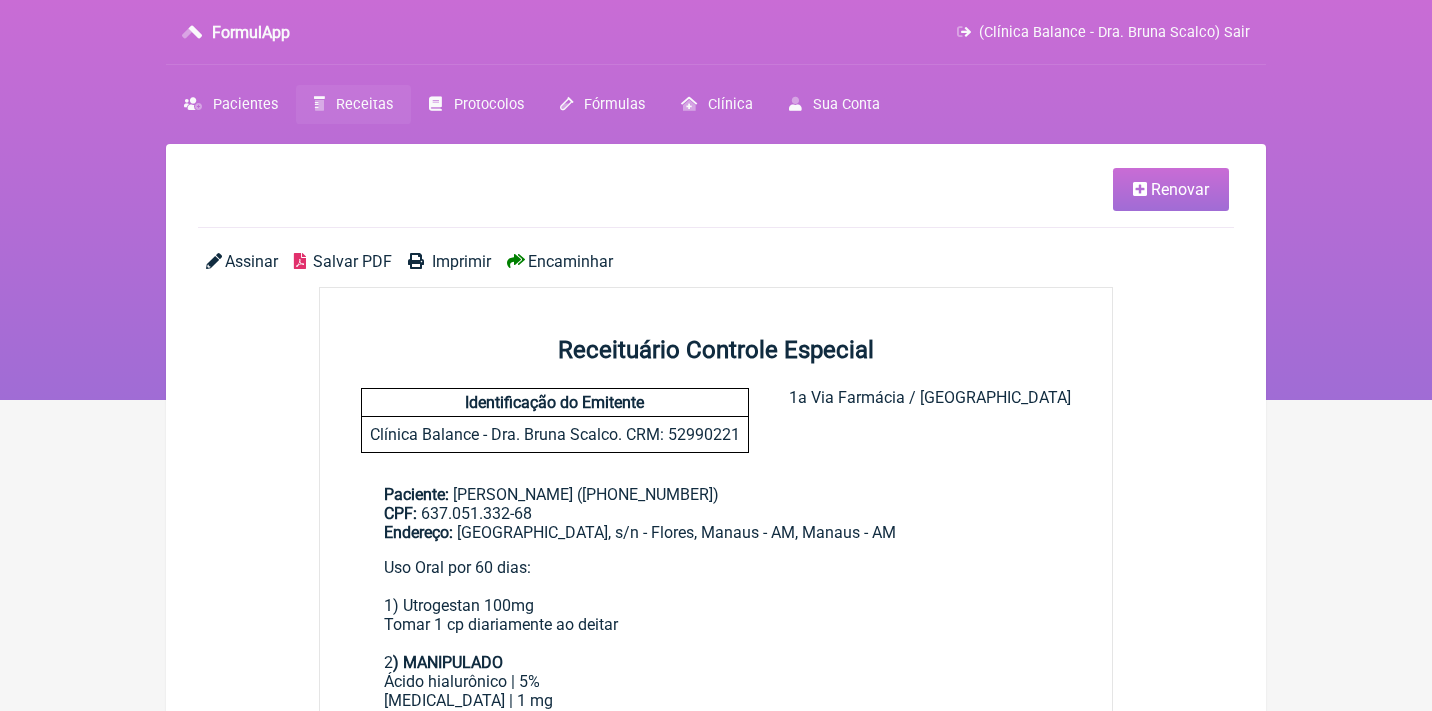 scroll, scrollTop: 0, scrollLeft: 0, axis: both 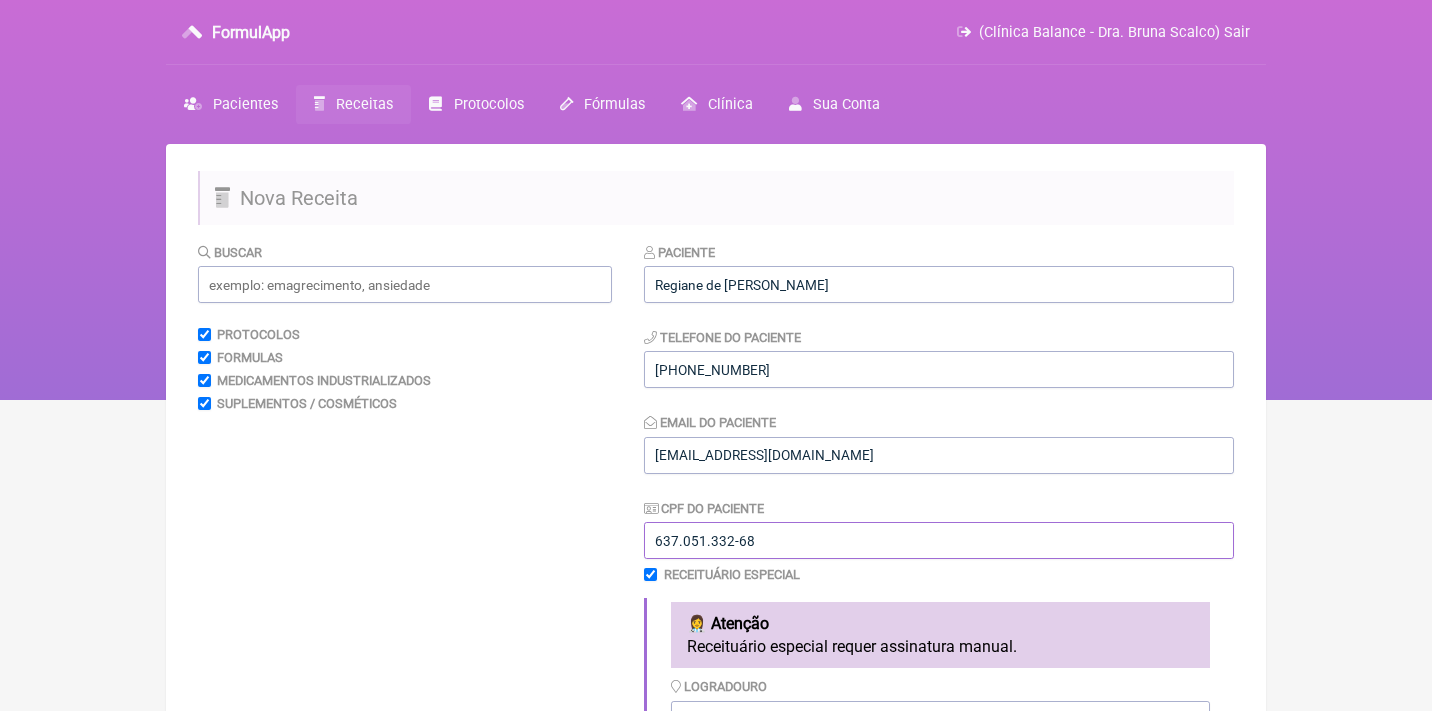click on "637.051.332-68" at bounding box center (939, 540) 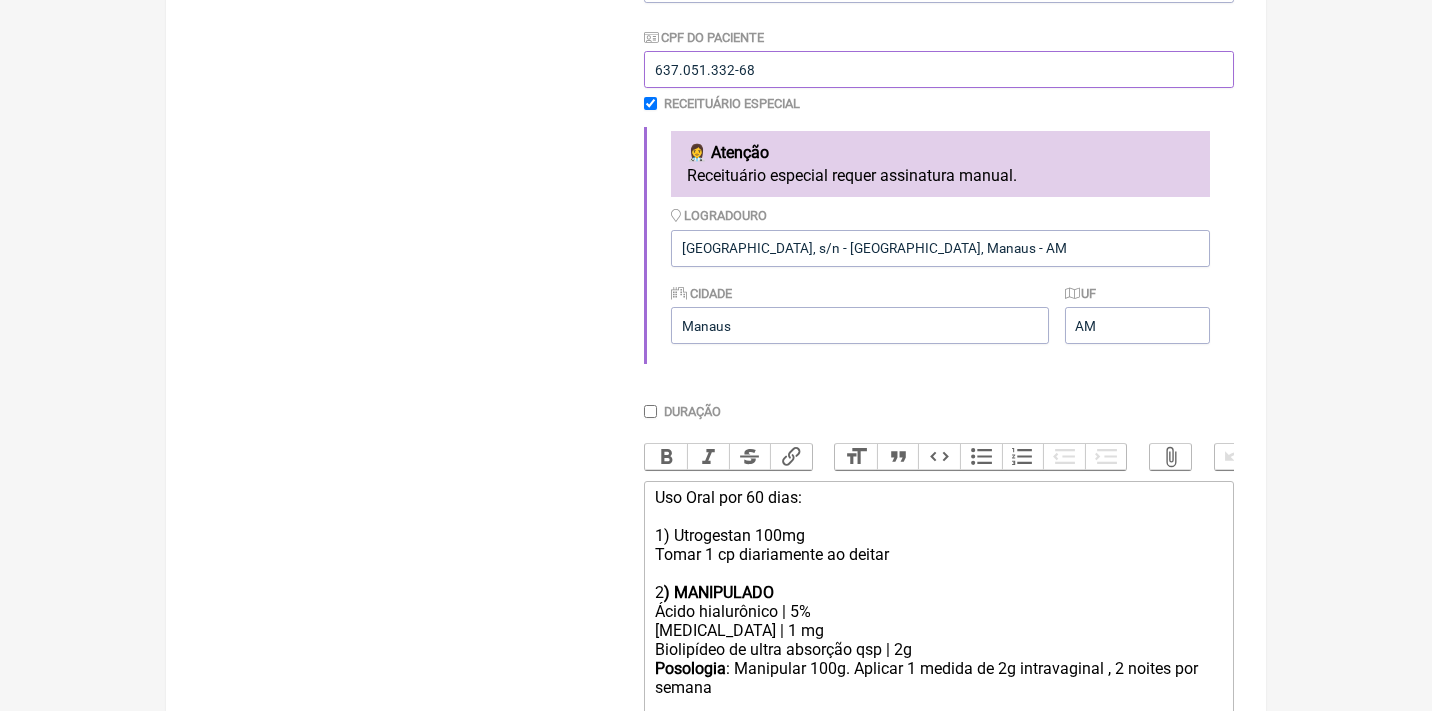scroll, scrollTop: 484, scrollLeft: 0, axis: vertical 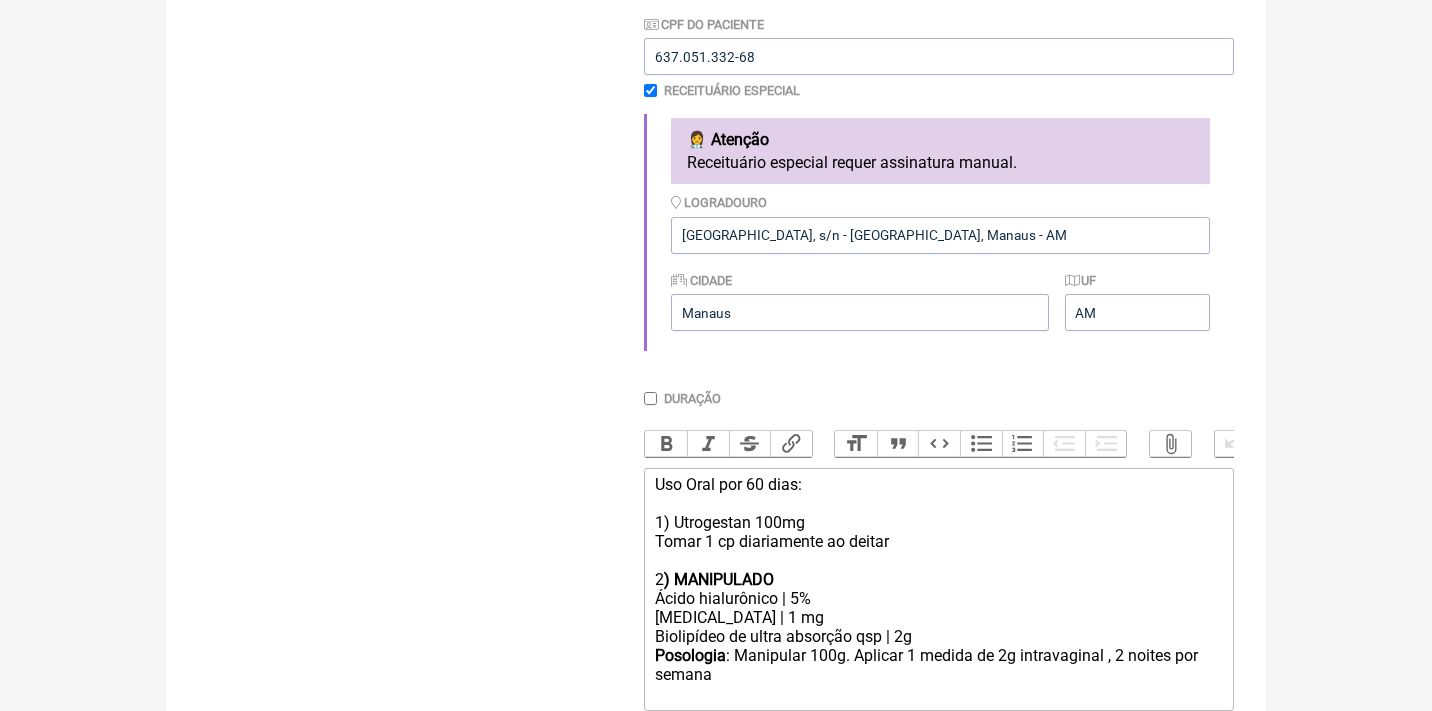 click on "Uso Oral por 60 dias: 1) Utrogestan 100mg  Tomar 1 cp diariamente ao deitar 2 ) MANIPULADO" 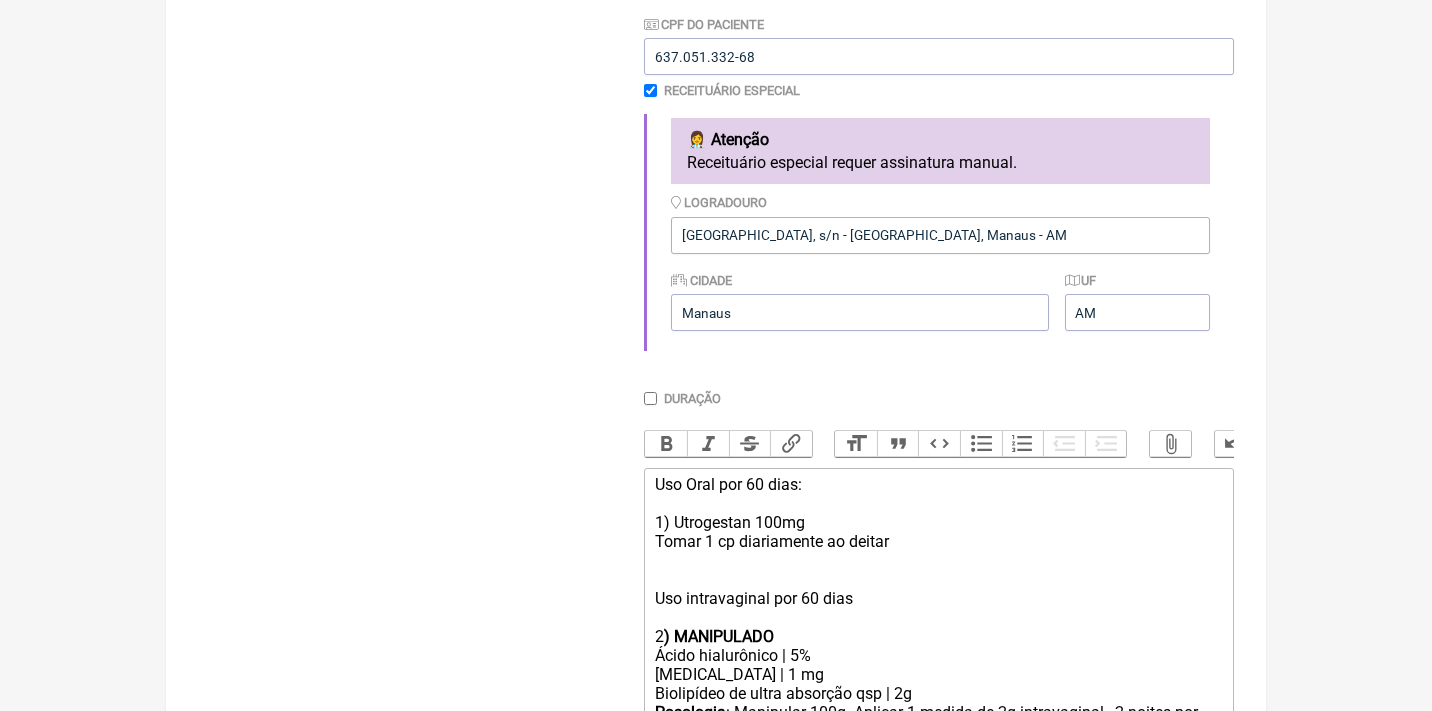 type on "<div>Uso Oral por 60 dias:<br><br>1) Utrogestan 100mg <br>Tomar 1 cp diariamente ao deitar<br><br><br>Uso intravaginal por 60 dias:<br><br>2<strong>) MANIPULADO</strong></div><div>Ácido hialurônico | 5%</div><div>[MEDICAL_DATA] | 1 mg</div><div>Biolipídeo de ultra absorção qsp | 2g</div><div><strong>Posologia</strong>: Manipular 100g. Aplicar 1 medida de 2g intravaginal , 2 noites por semana<br><br></div>" 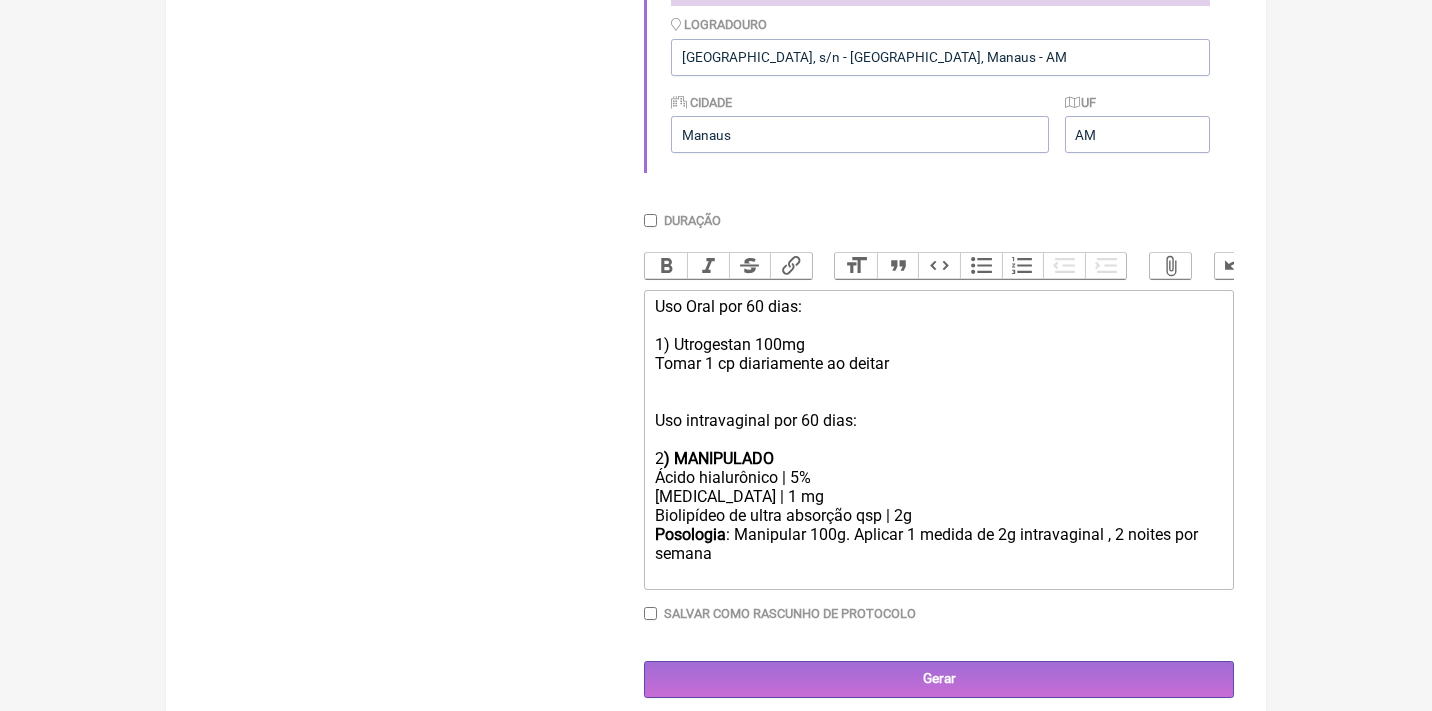 scroll, scrollTop: 661, scrollLeft: 0, axis: vertical 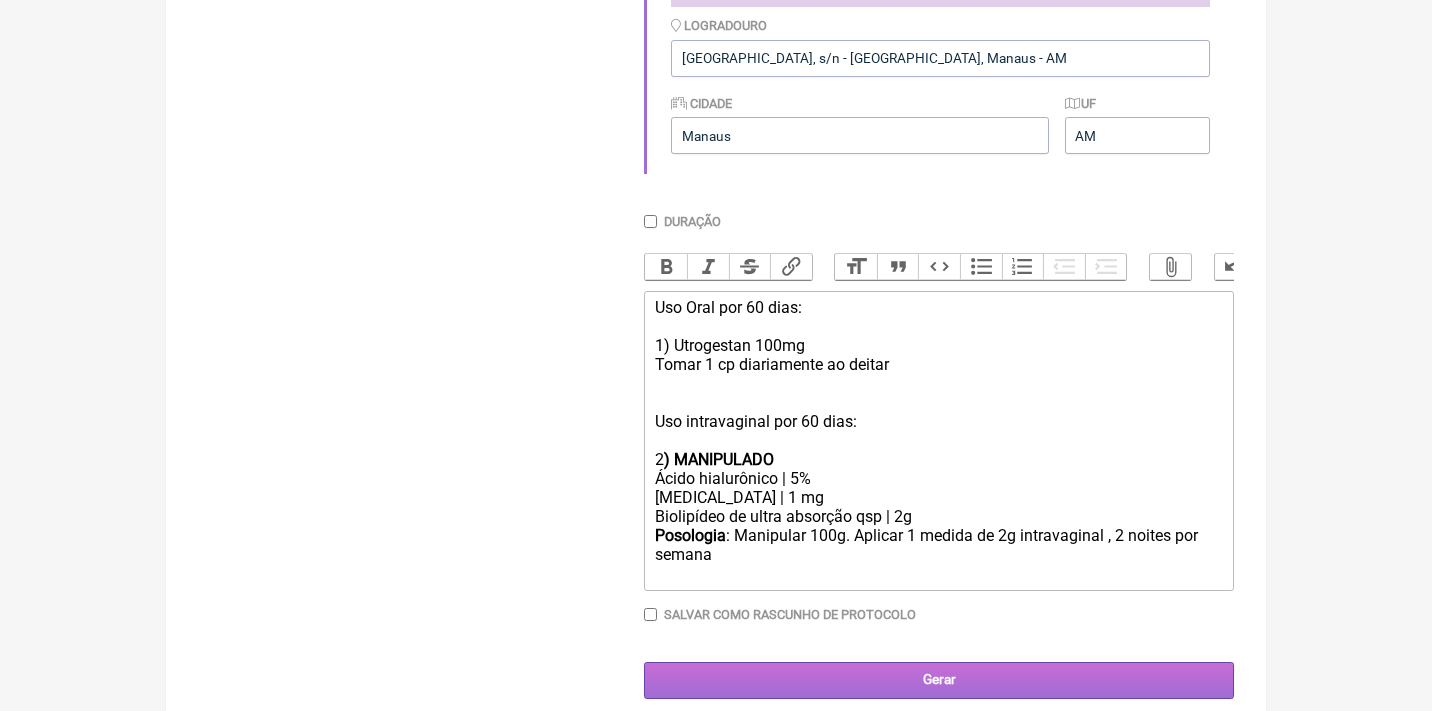 click on "Gerar" at bounding box center [939, 680] 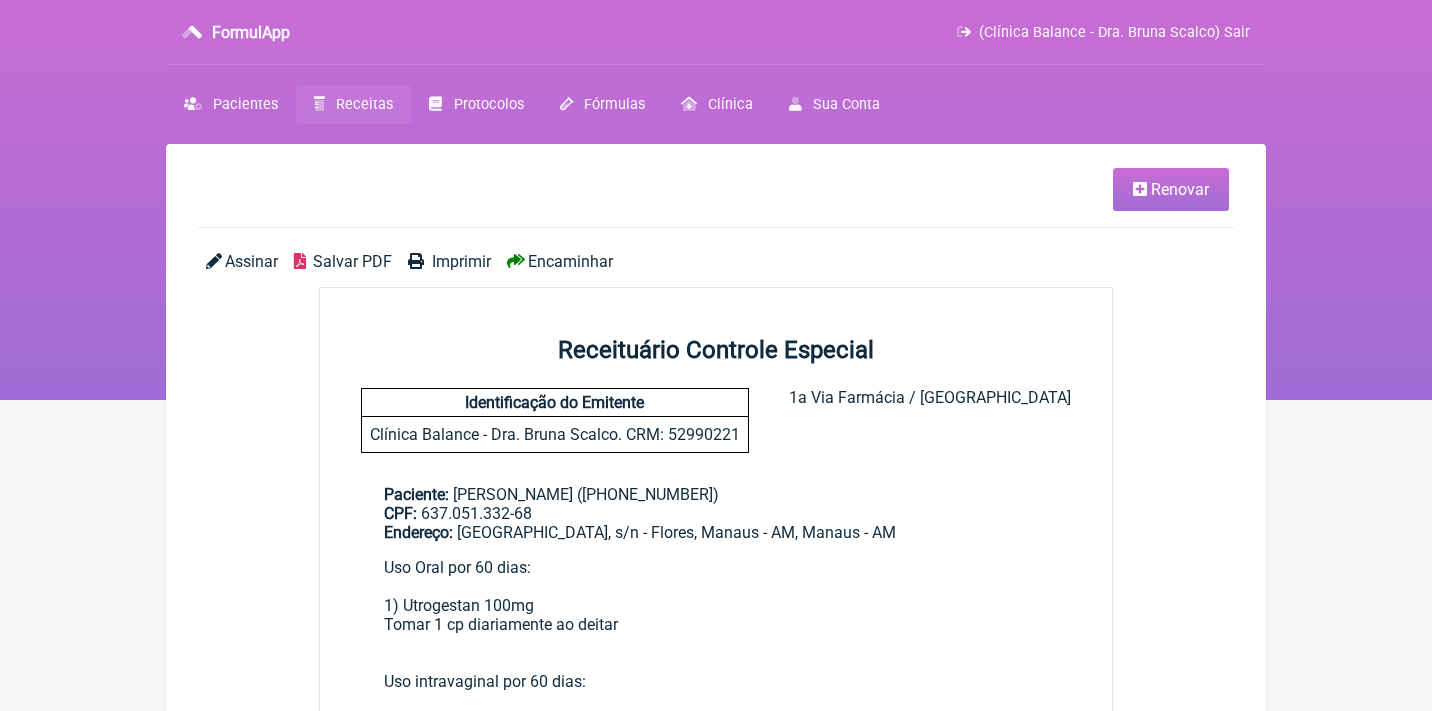 scroll, scrollTop: 0, scrollLeft: 0, axis: both 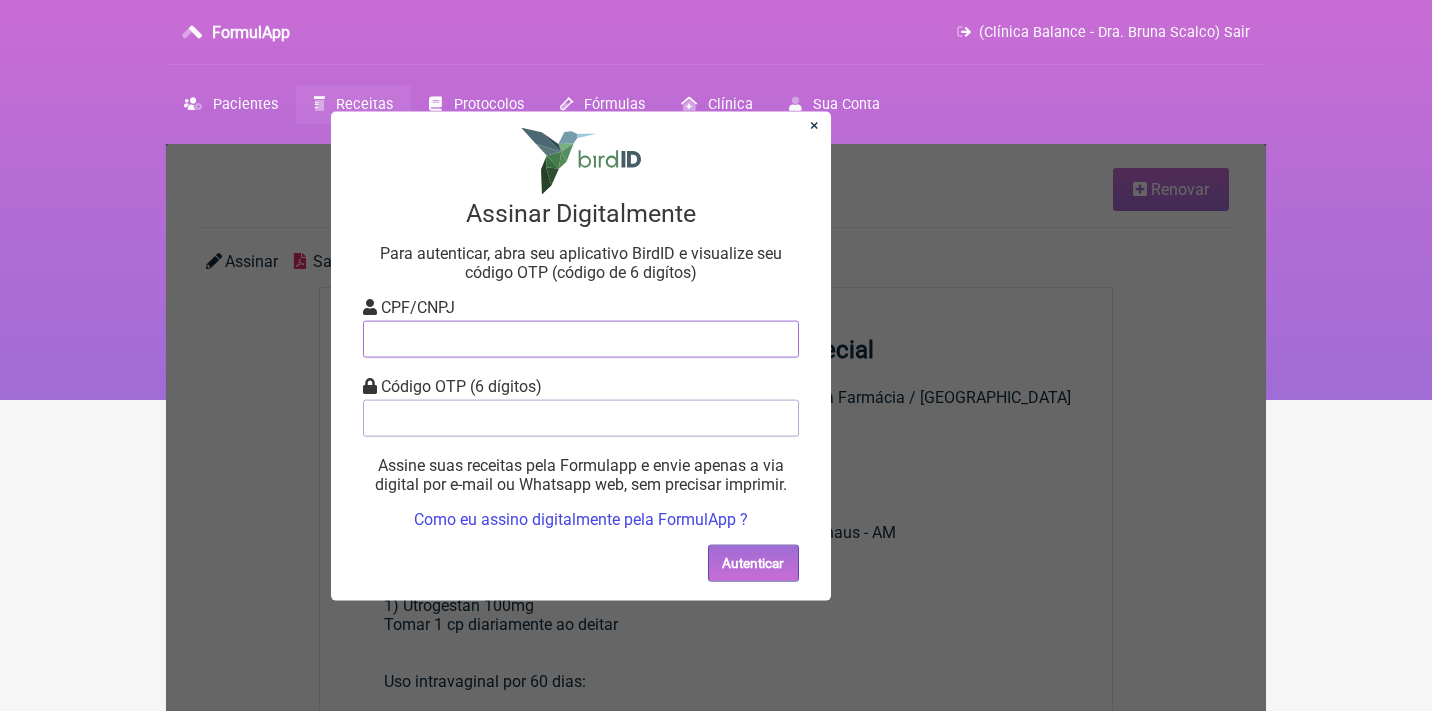 click at bounding box center [581, 338] 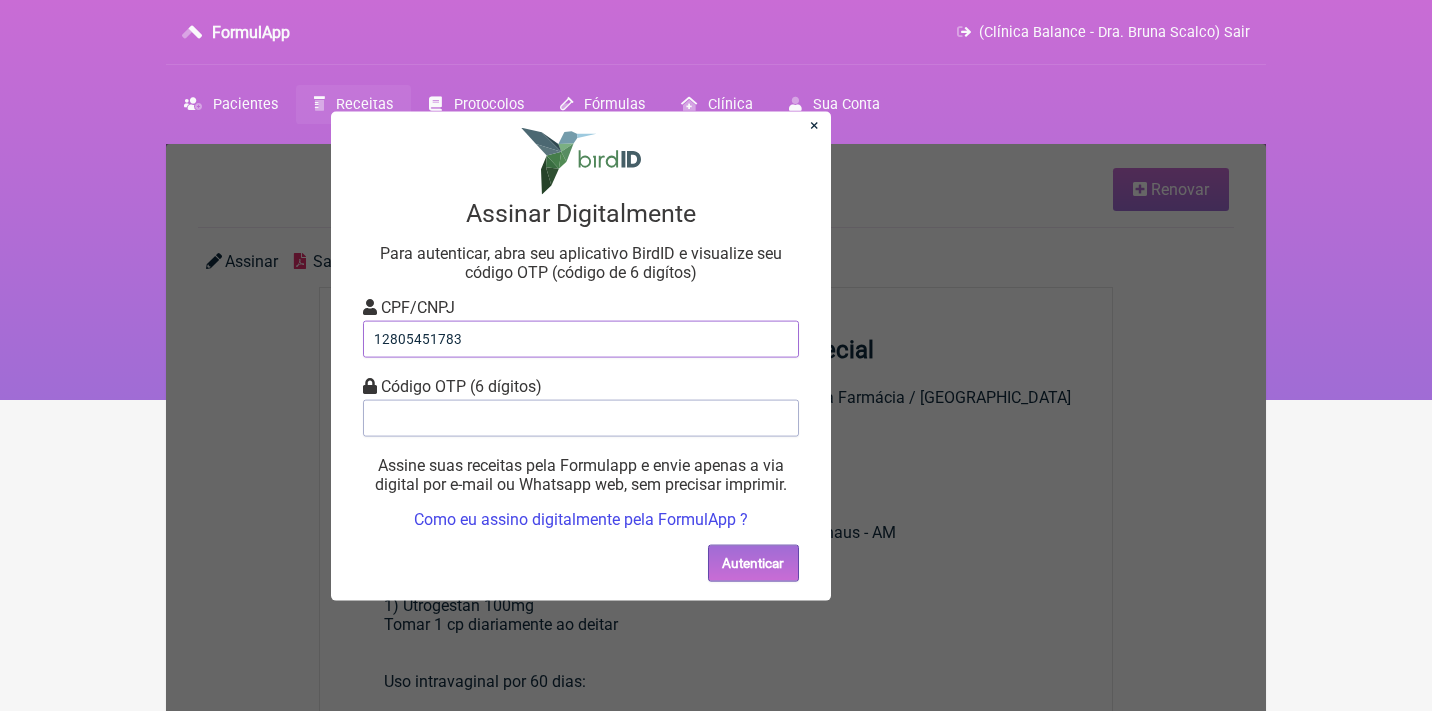type on "12805451783" 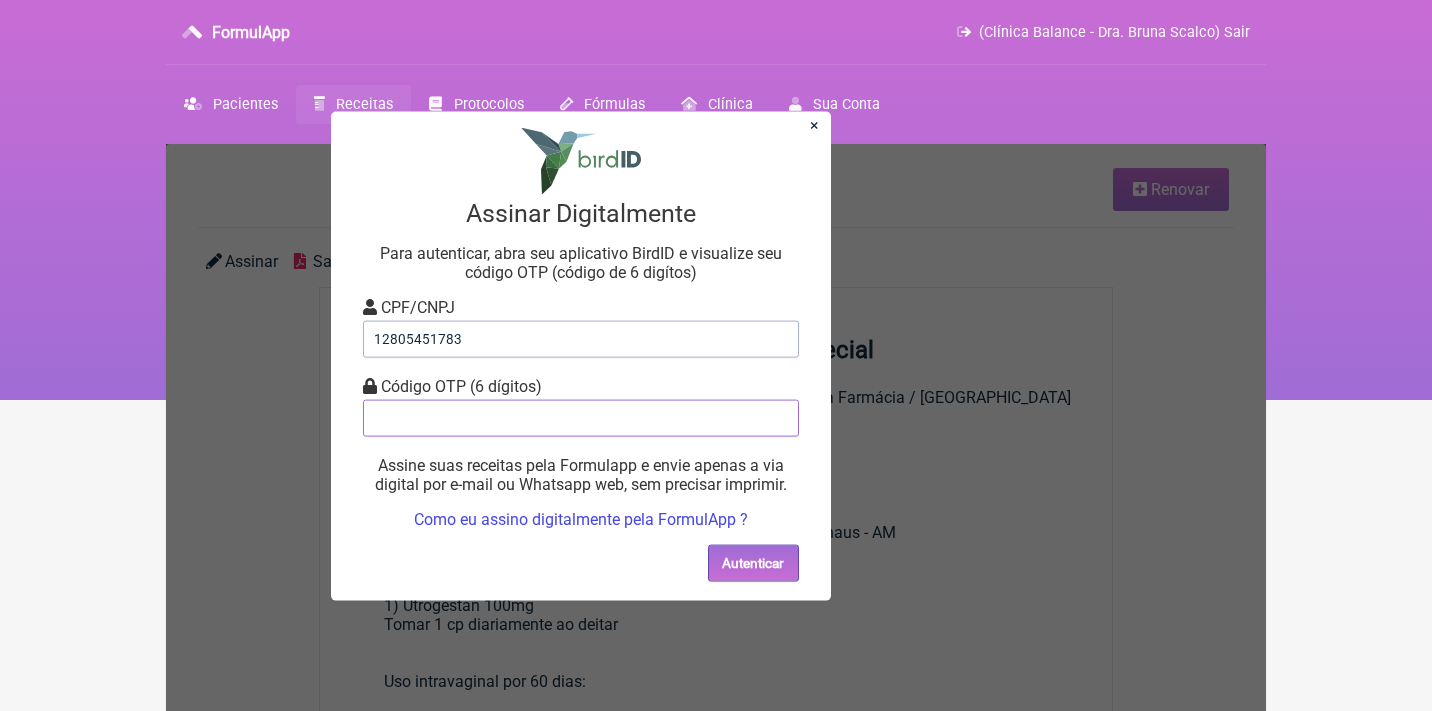 click at bounding box center (581, 417) 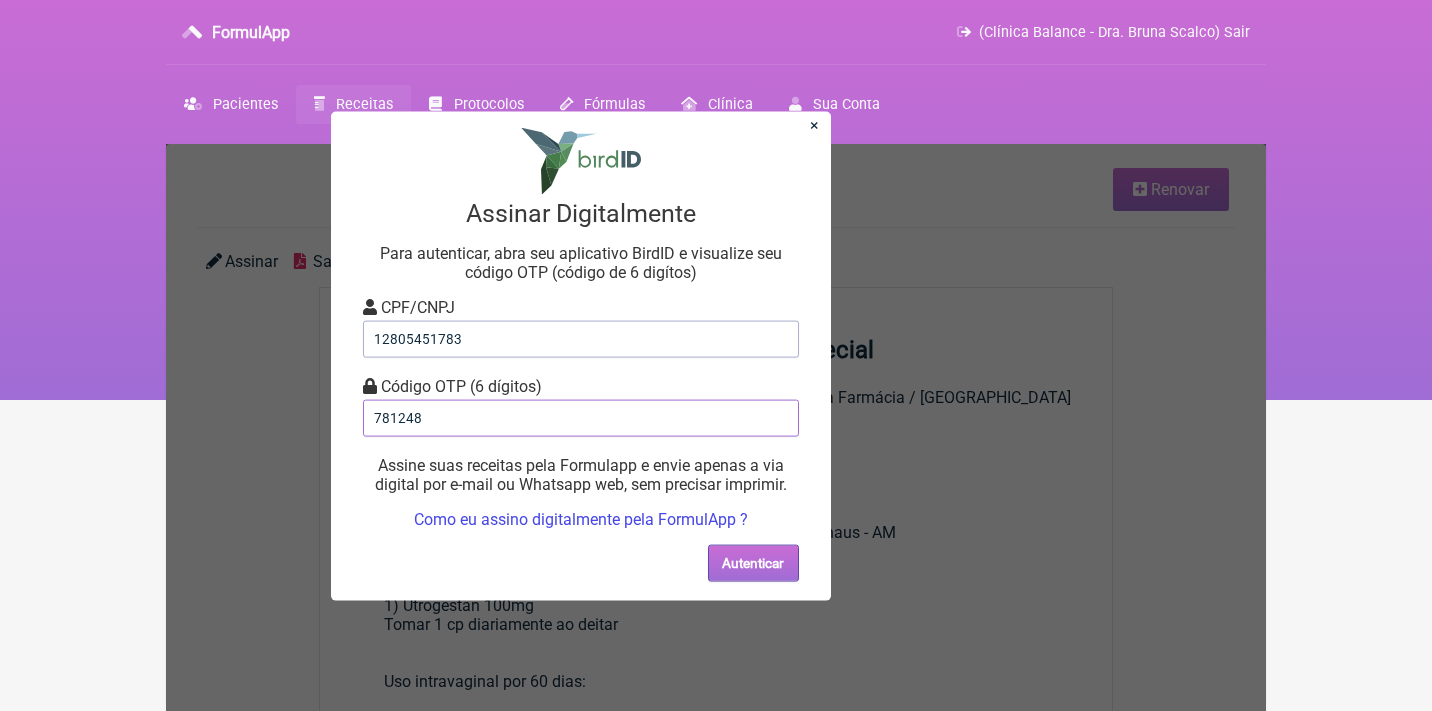 type on "781248" 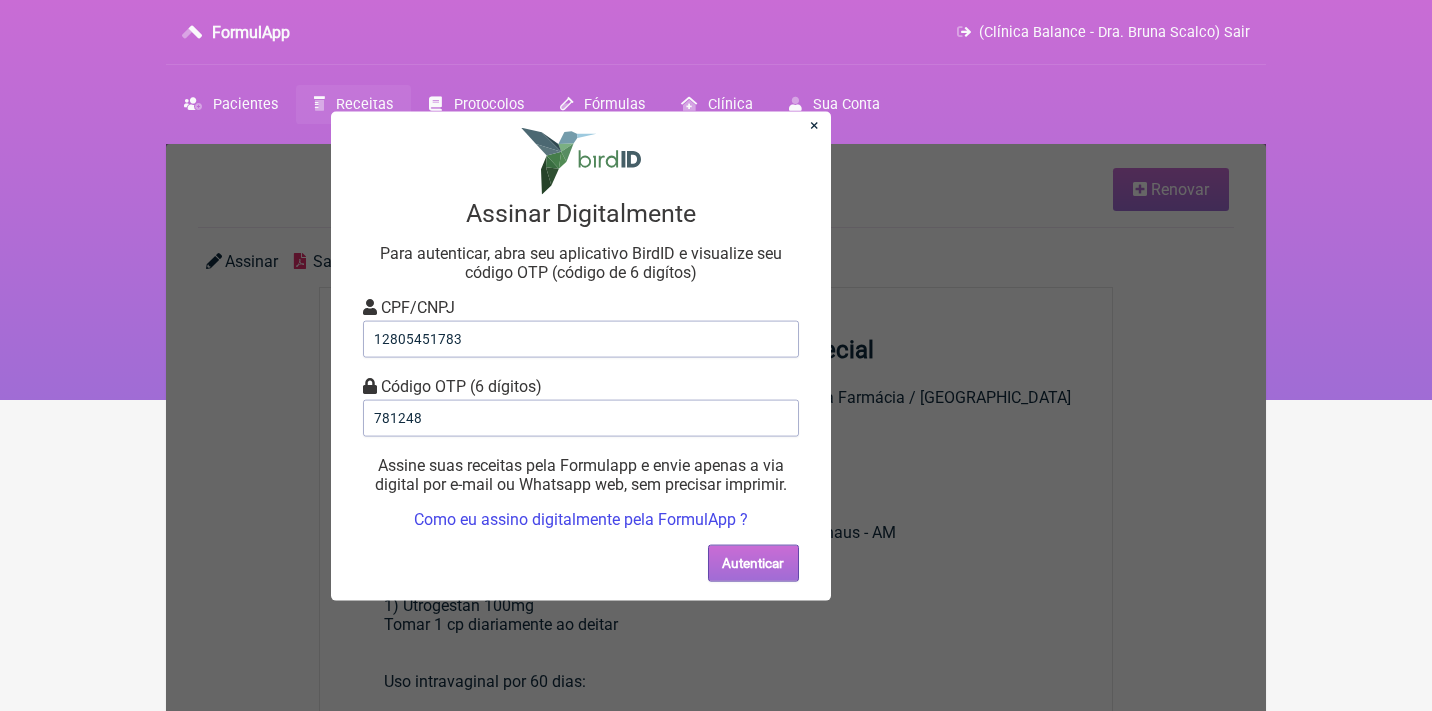 click on "Autenticar" at bounding box center [753, 562] 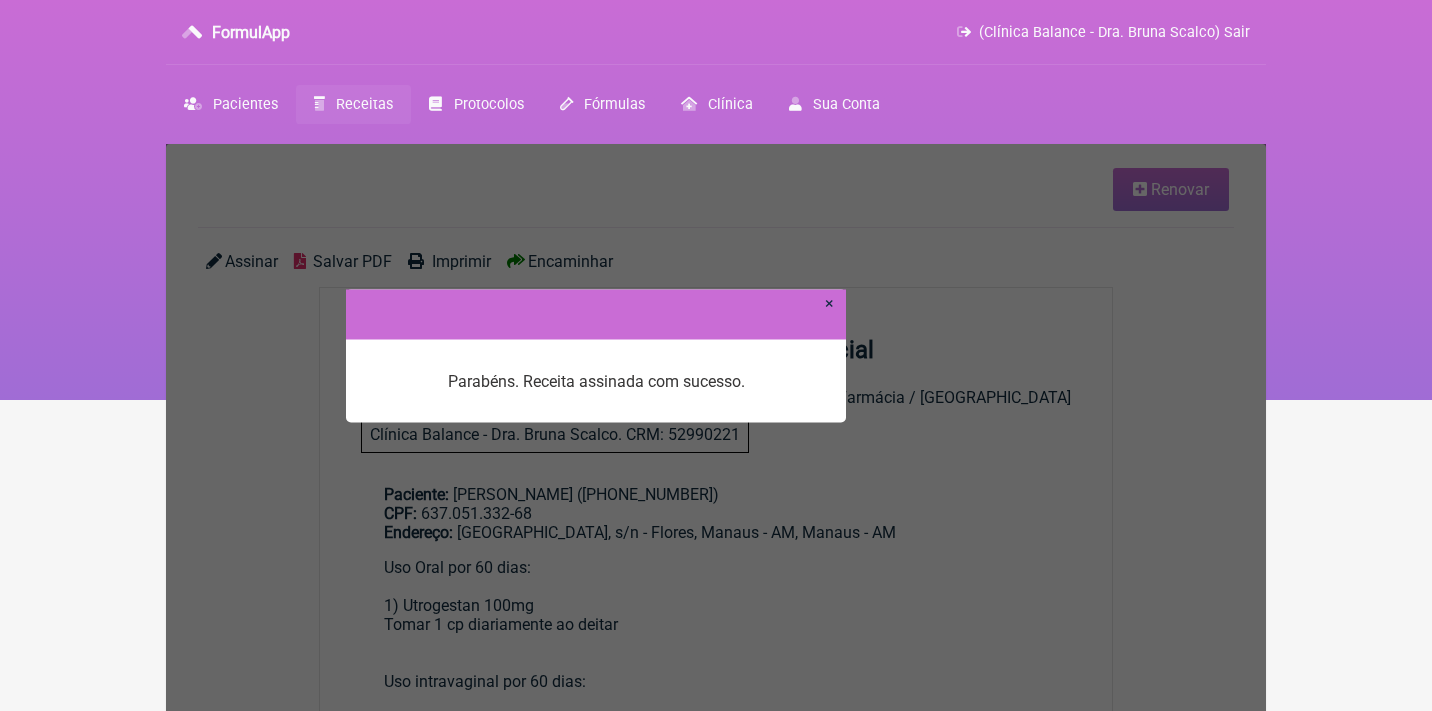 click on "×" at bounding box center (829, 302) 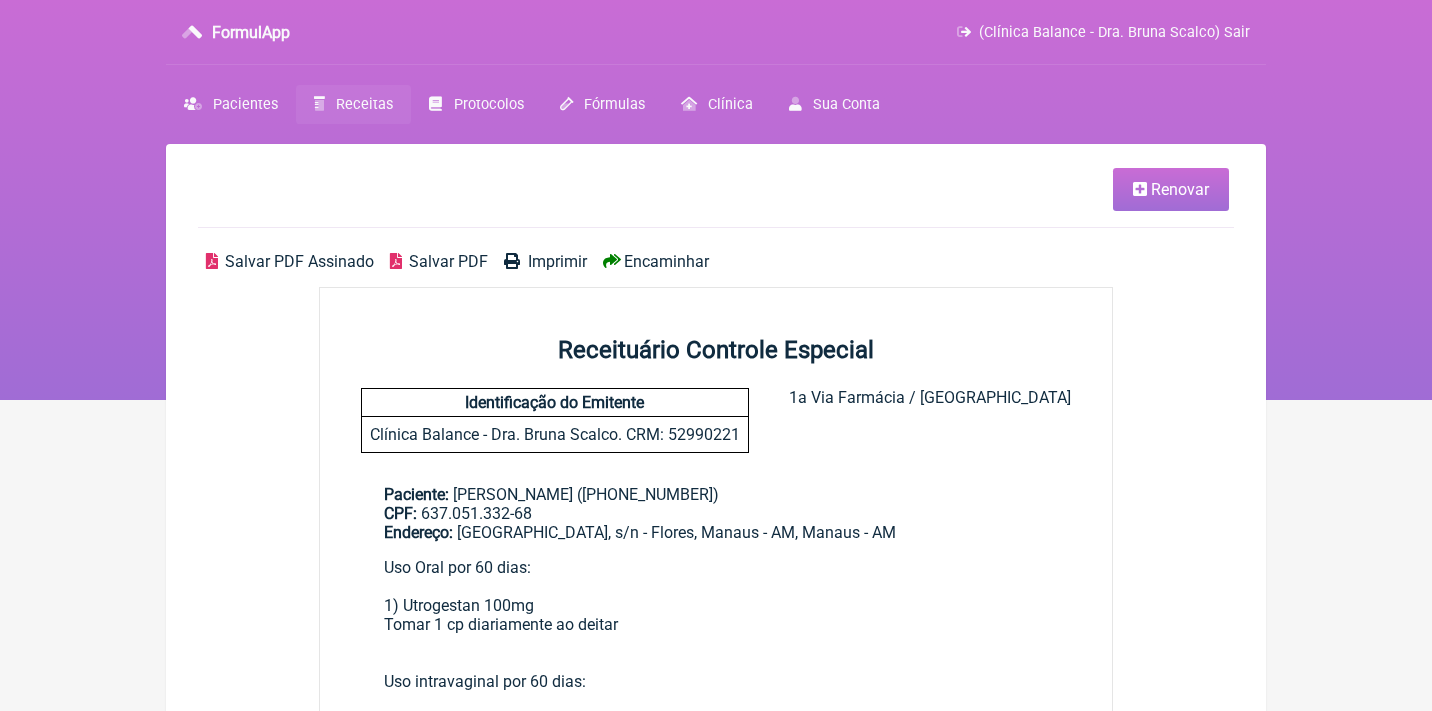 scroll, scrollTop: 0, scrollLeft: 0, axis: both 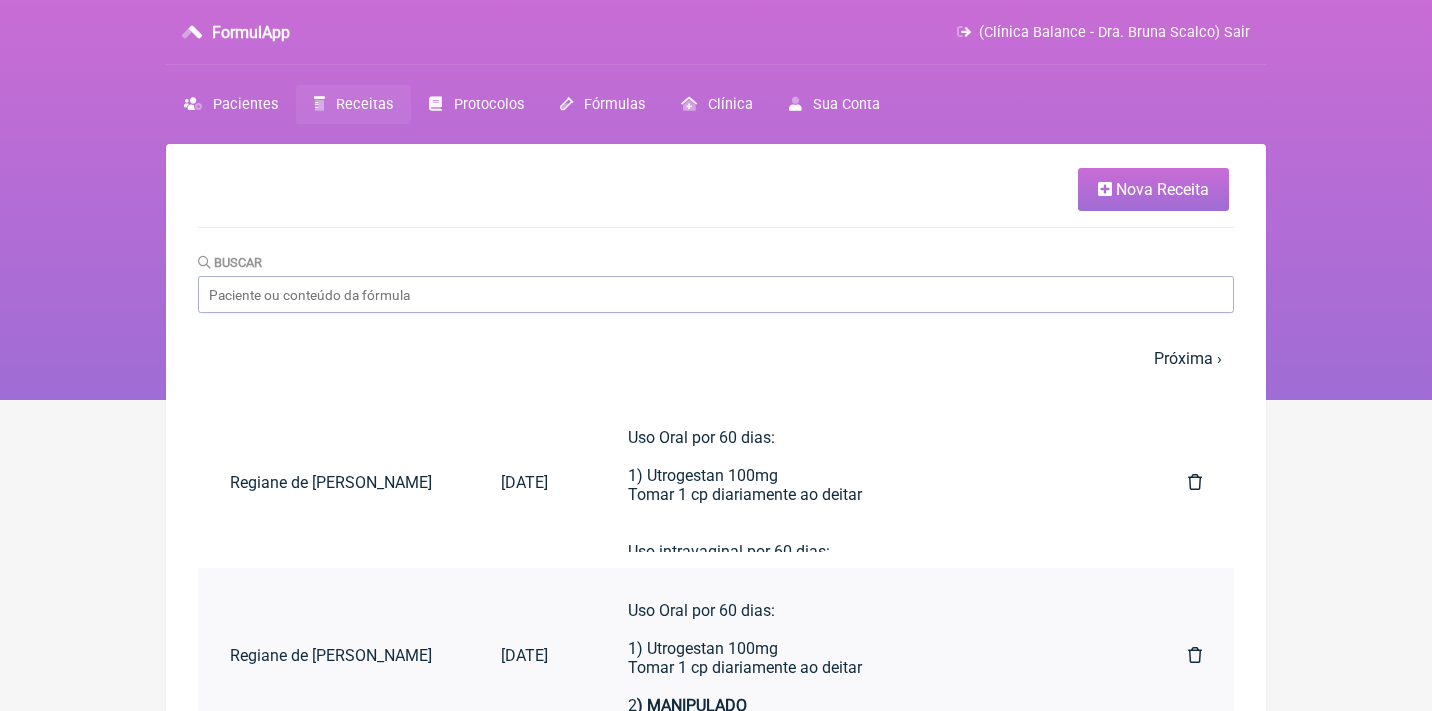 click at bounding box center (1195, 655) 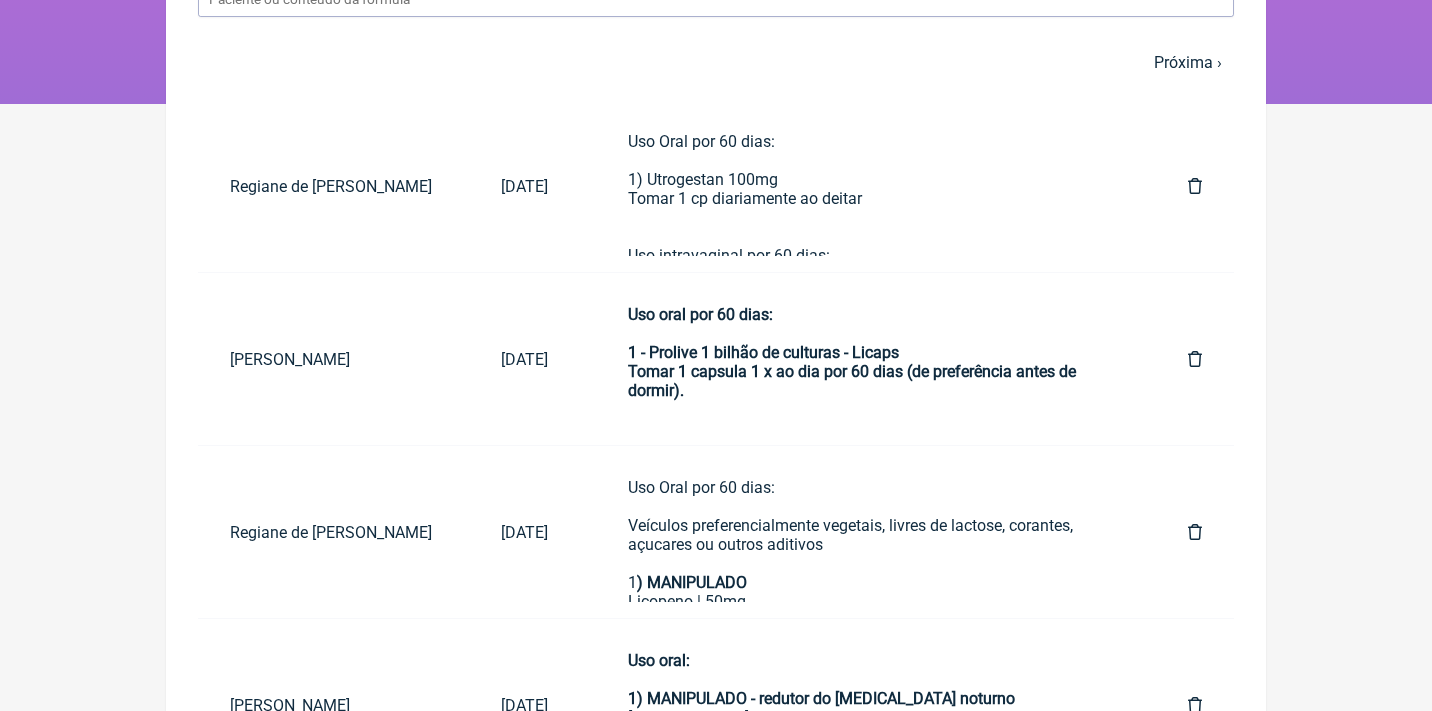 scroll, scrollTop: 299, scrollLeft: 0, axis: vertical 